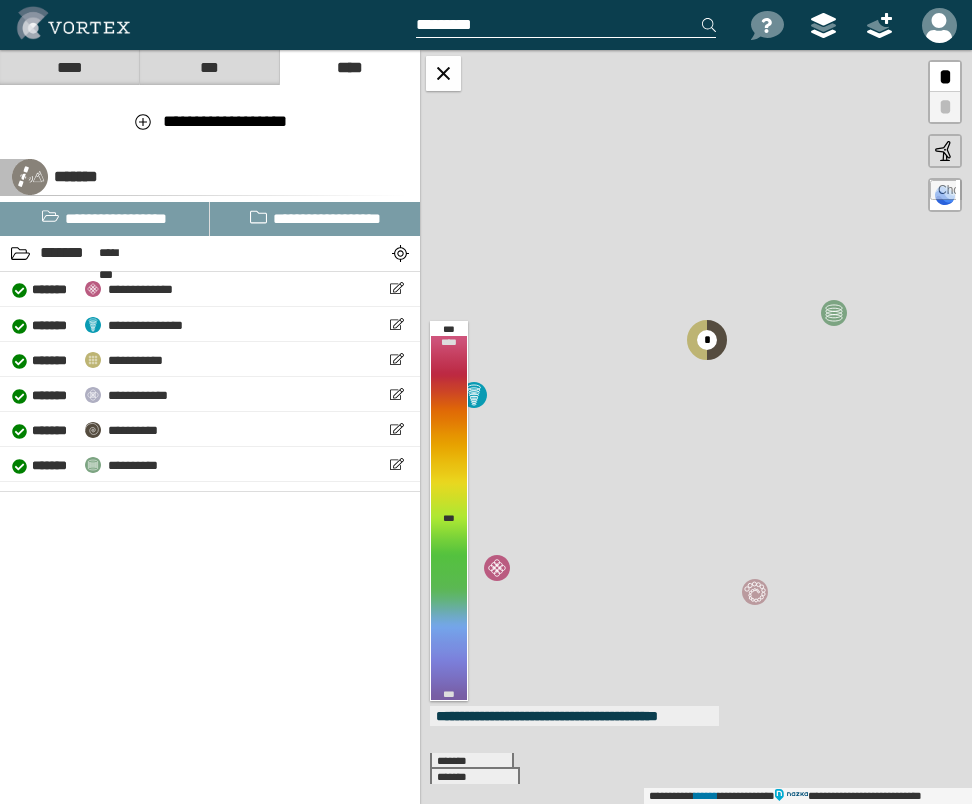 scroll, scrollTop: 0, scrollLeft: 0, axis: both 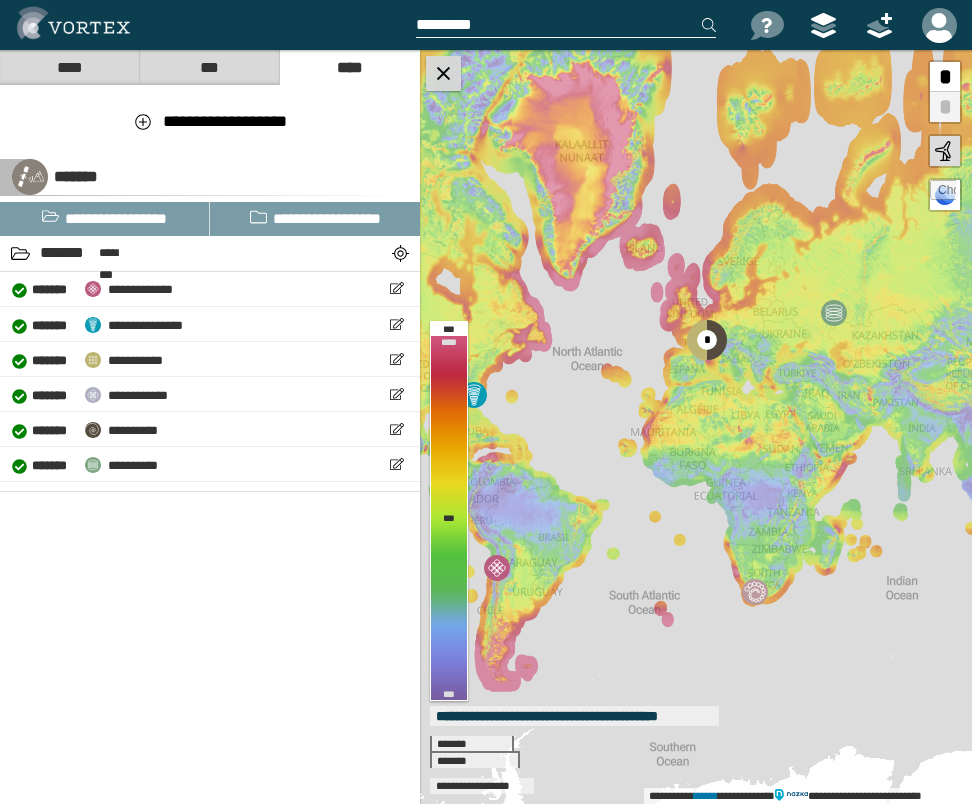 click at bounding box center (443, 73) 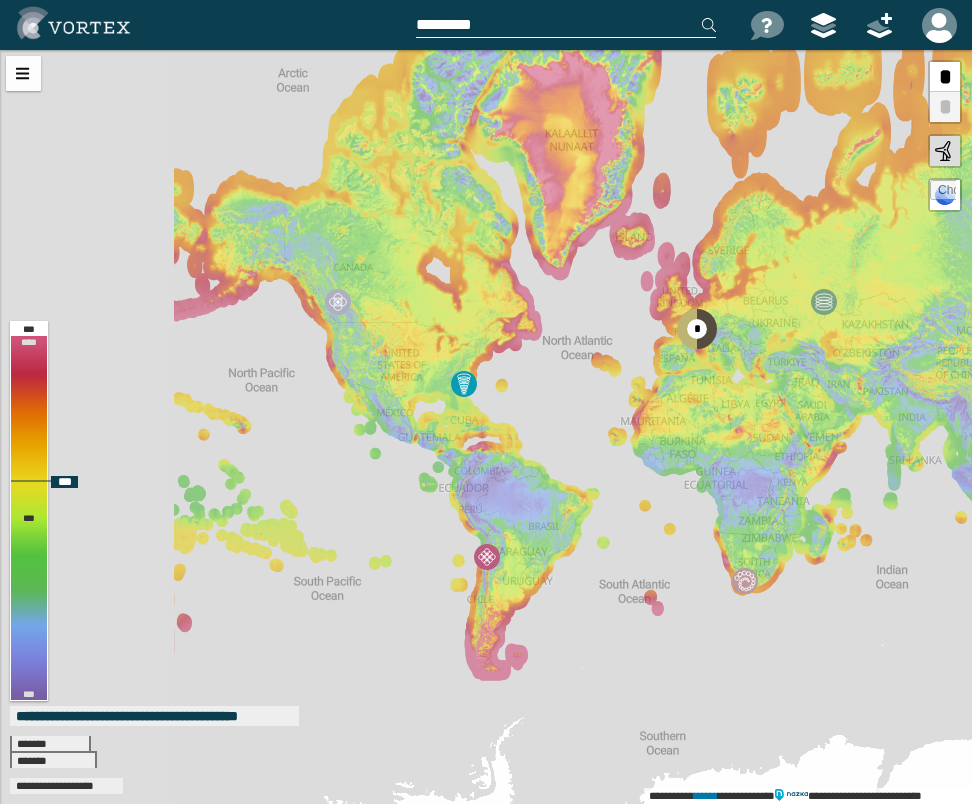 drag, startPoint x: 544, startPoint y: 278, endPoint x: 752, endPoint y: 271, distance: 208.11775 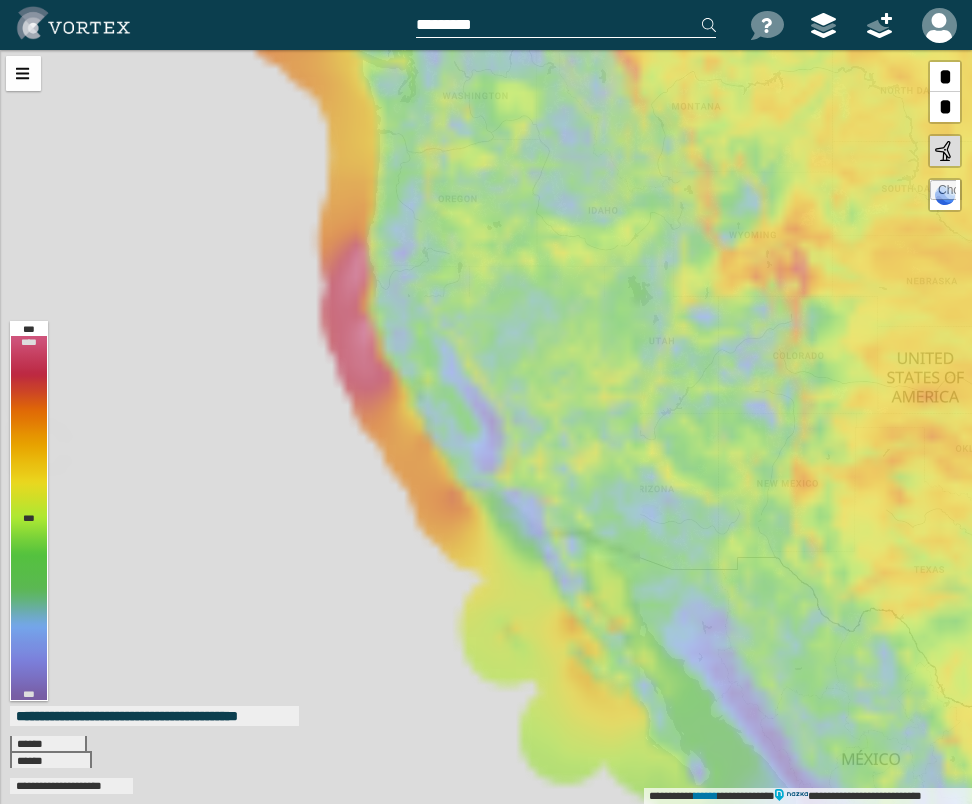 drag, startPoint x: 388, startPoint y: 376, endPoint x: 360, endPoint y: 323, distance: 59.94164 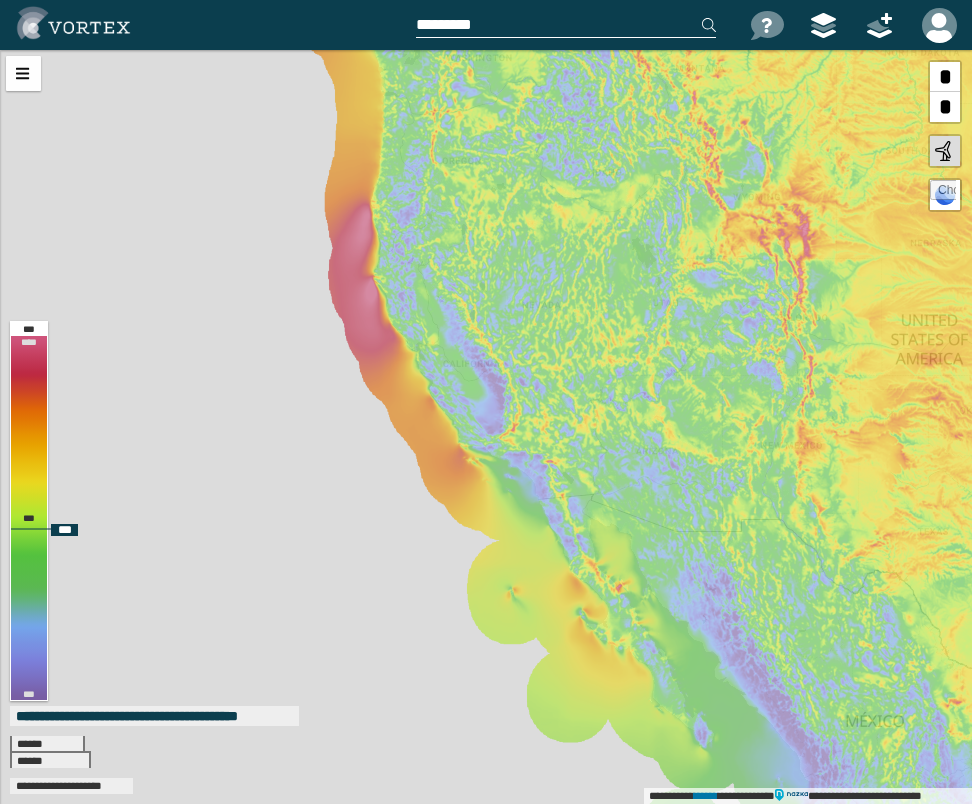drag, startPoint x: 438, startPoint y: 261, endPoint x: 444, endPoint y: 239, distance: 22.803509 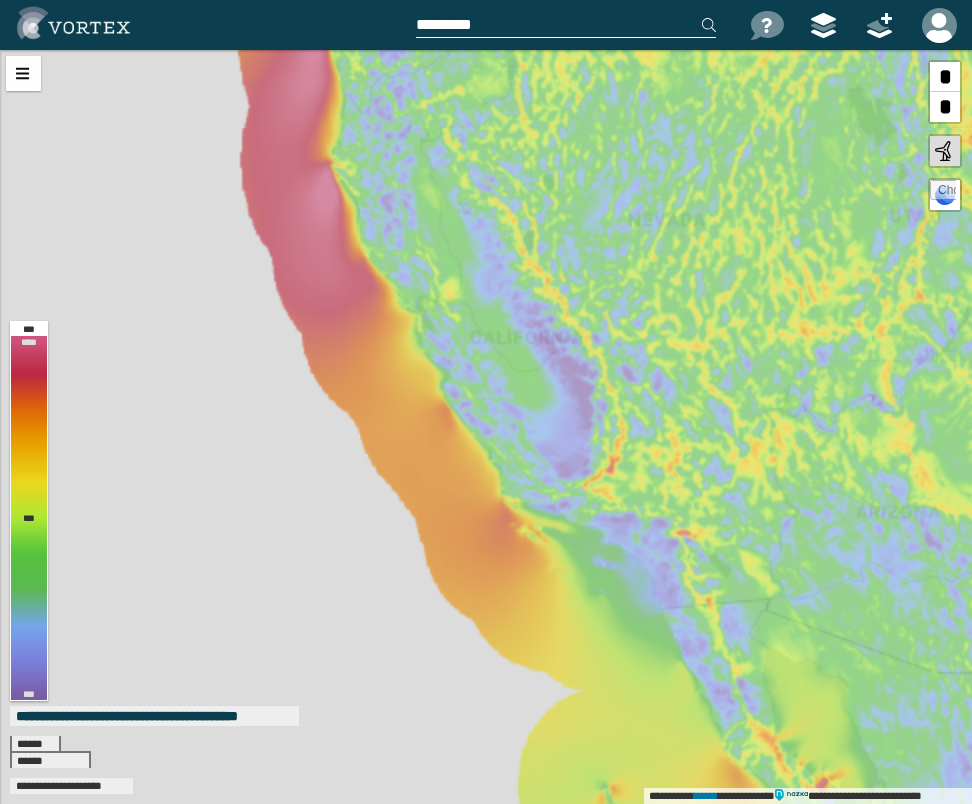 drag, startPoint x: 429, startPoint y: 359, endPoint x: 440, endPoint y: 344, distance: 18.601076 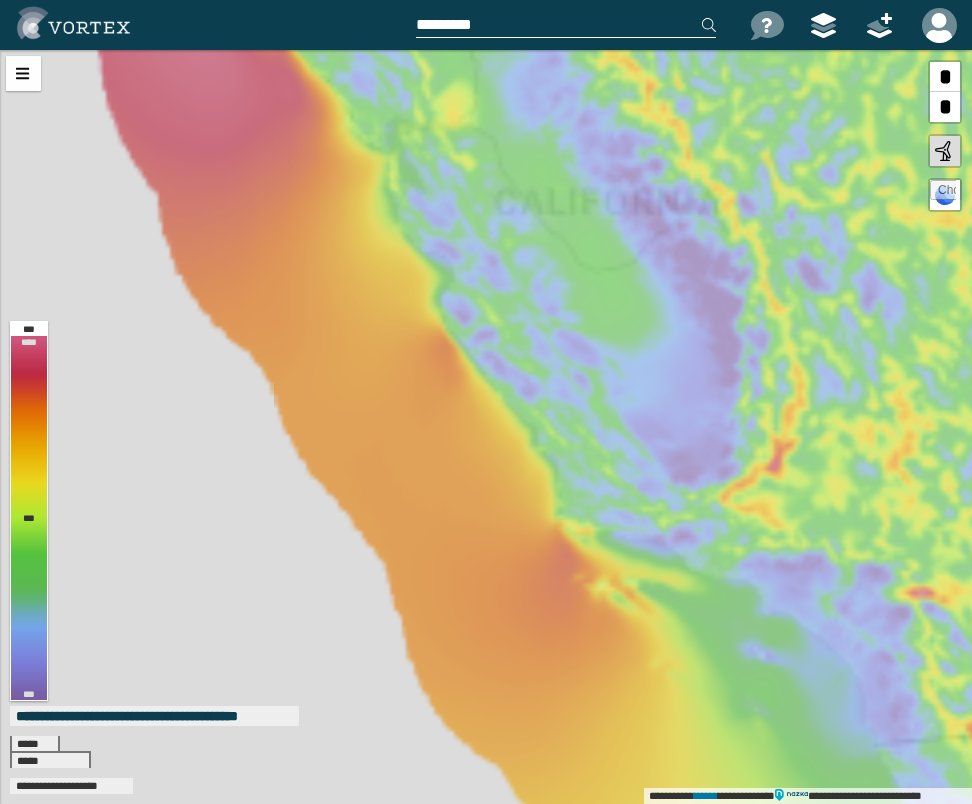 drag, startPoint x: 508, startPoint y: 431, endPoint x: 480, endPoint y: 292, distance: 141.7921 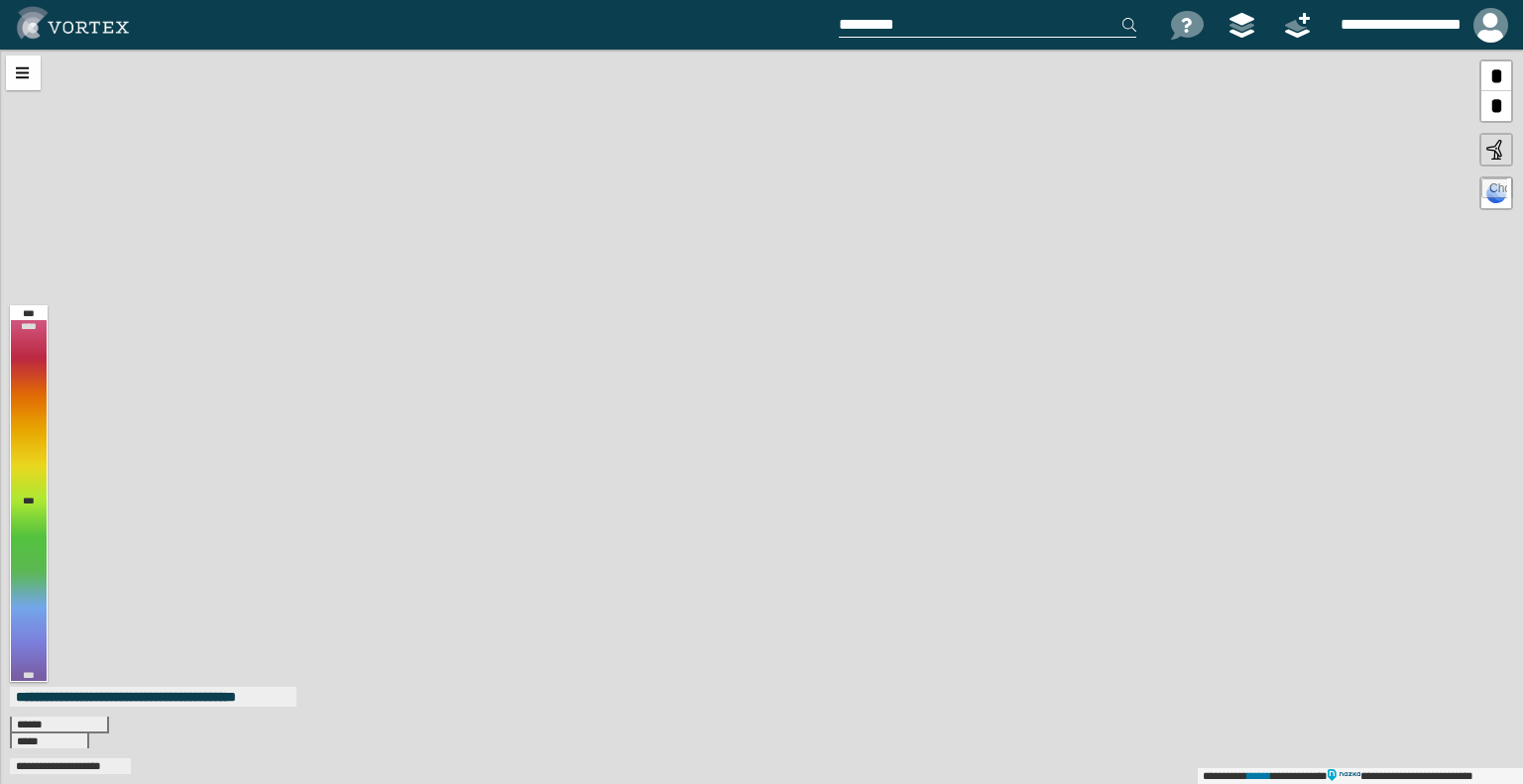 click on "**********" at bounding box center (762, 416) 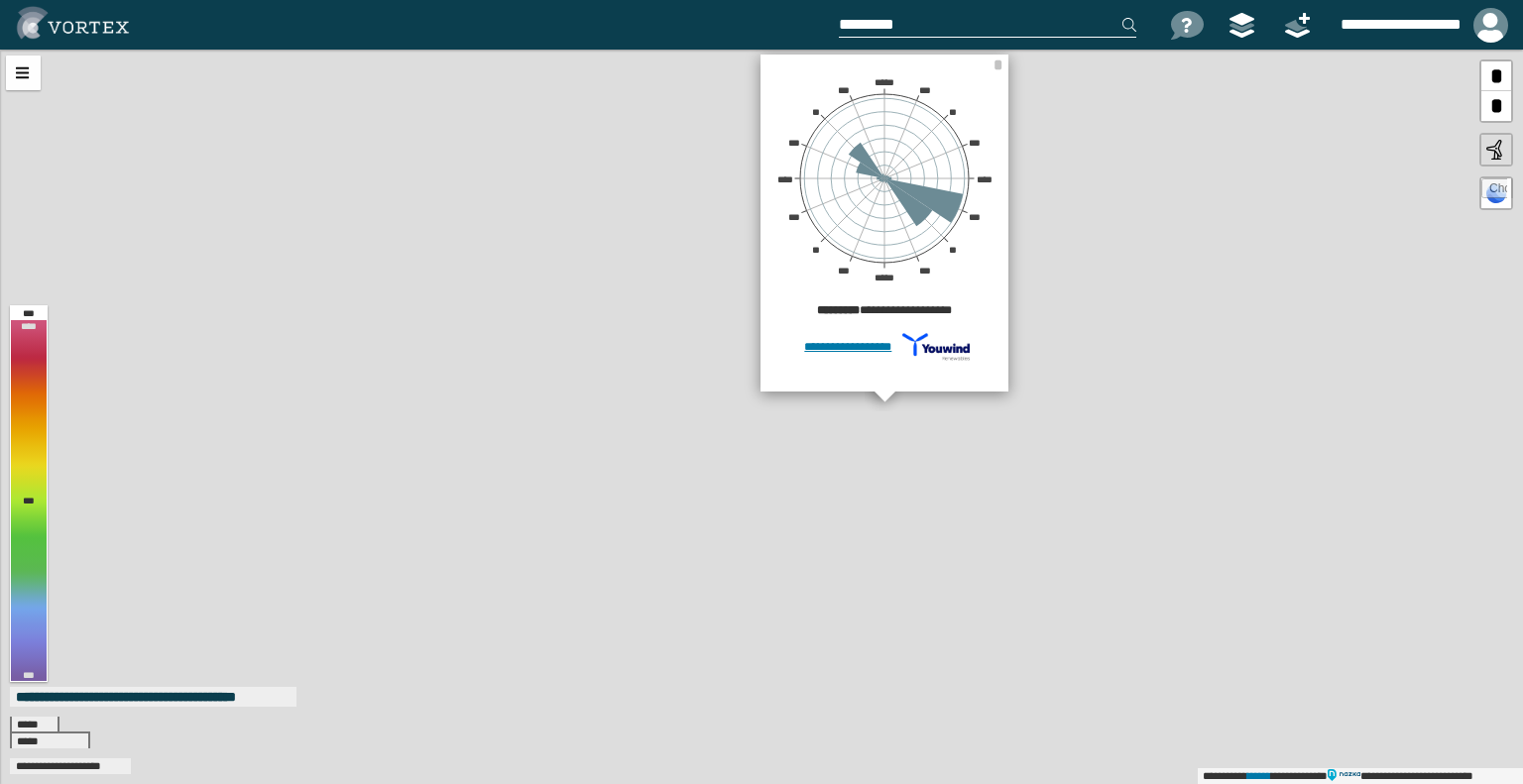 click on "**********" at bounding box center [762, 416] 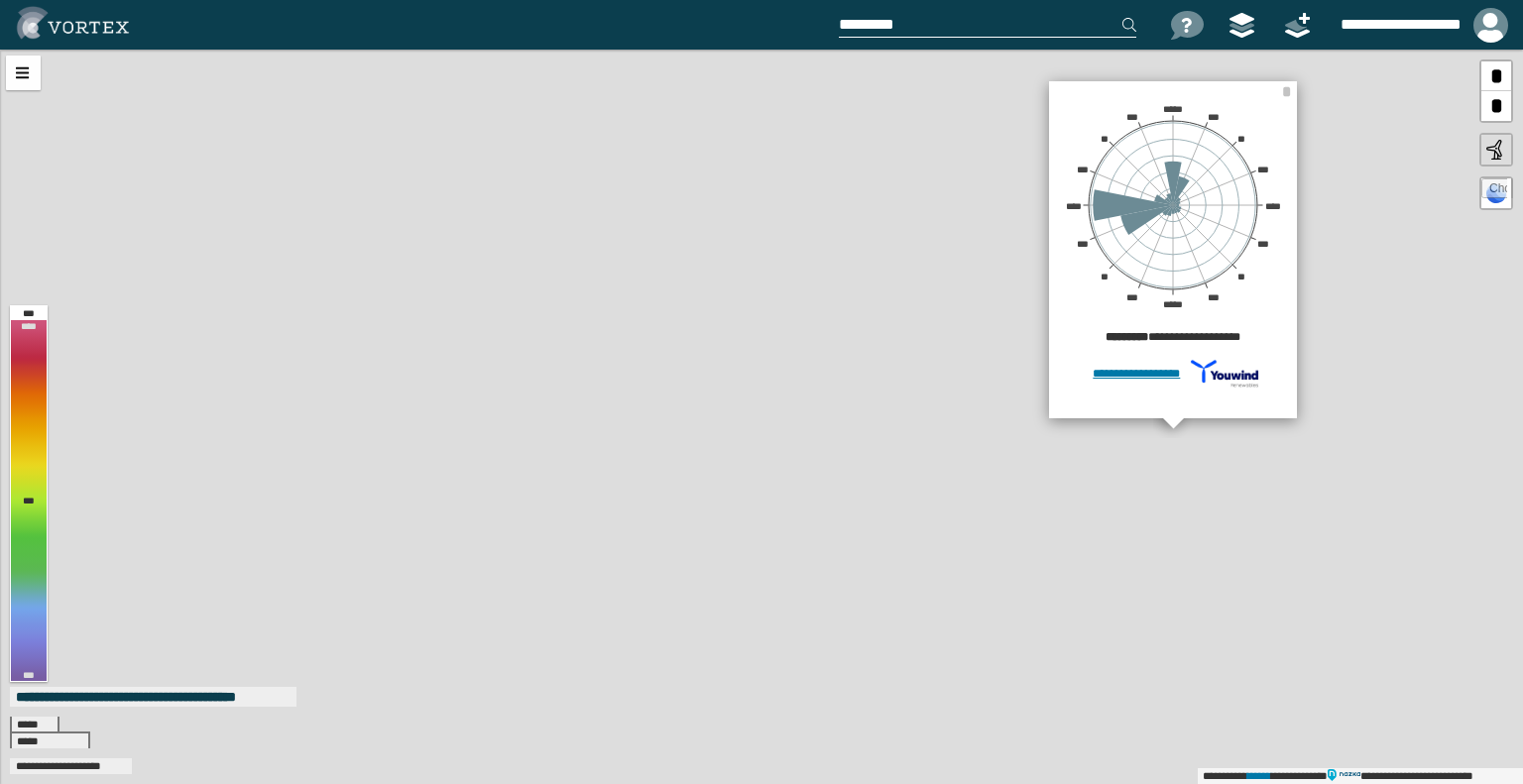 click on "**********" at bounding box center [762, 416] 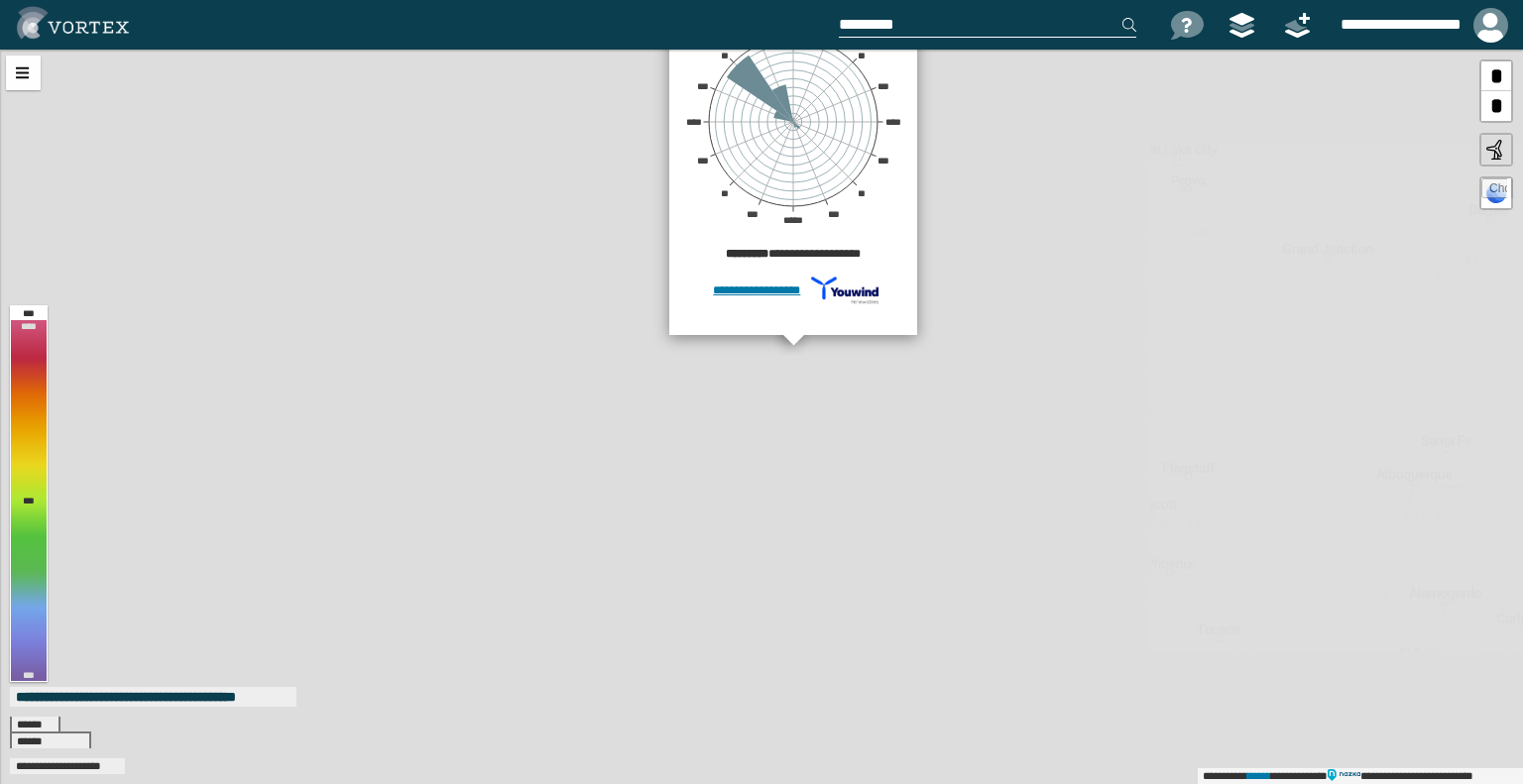 drag, startPoint x: 963, startPoint y: 443, endPoint x: 1053, endPoint y: 529, distance: 124.48293 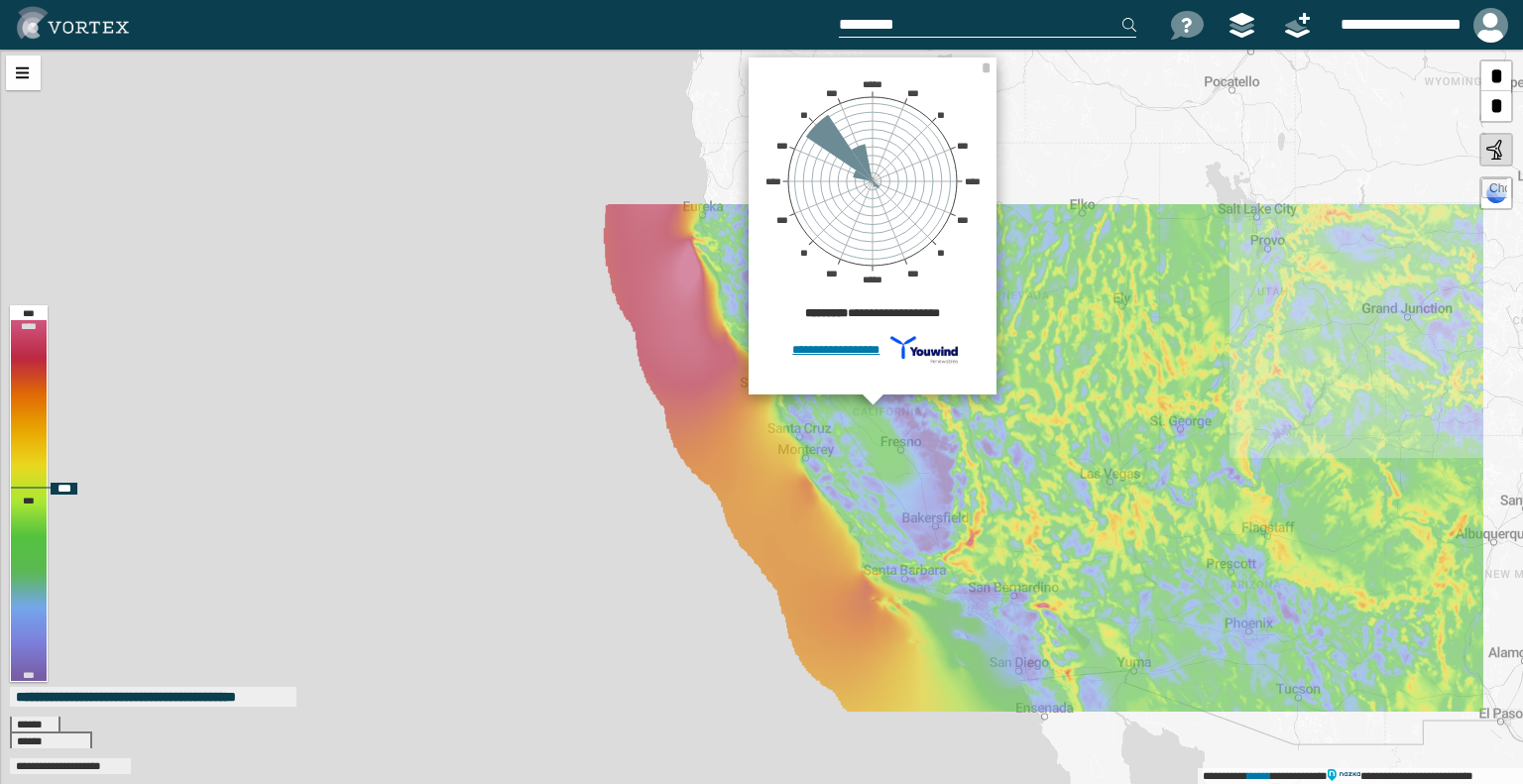 click on "**********" at bounding box center (762, 416) 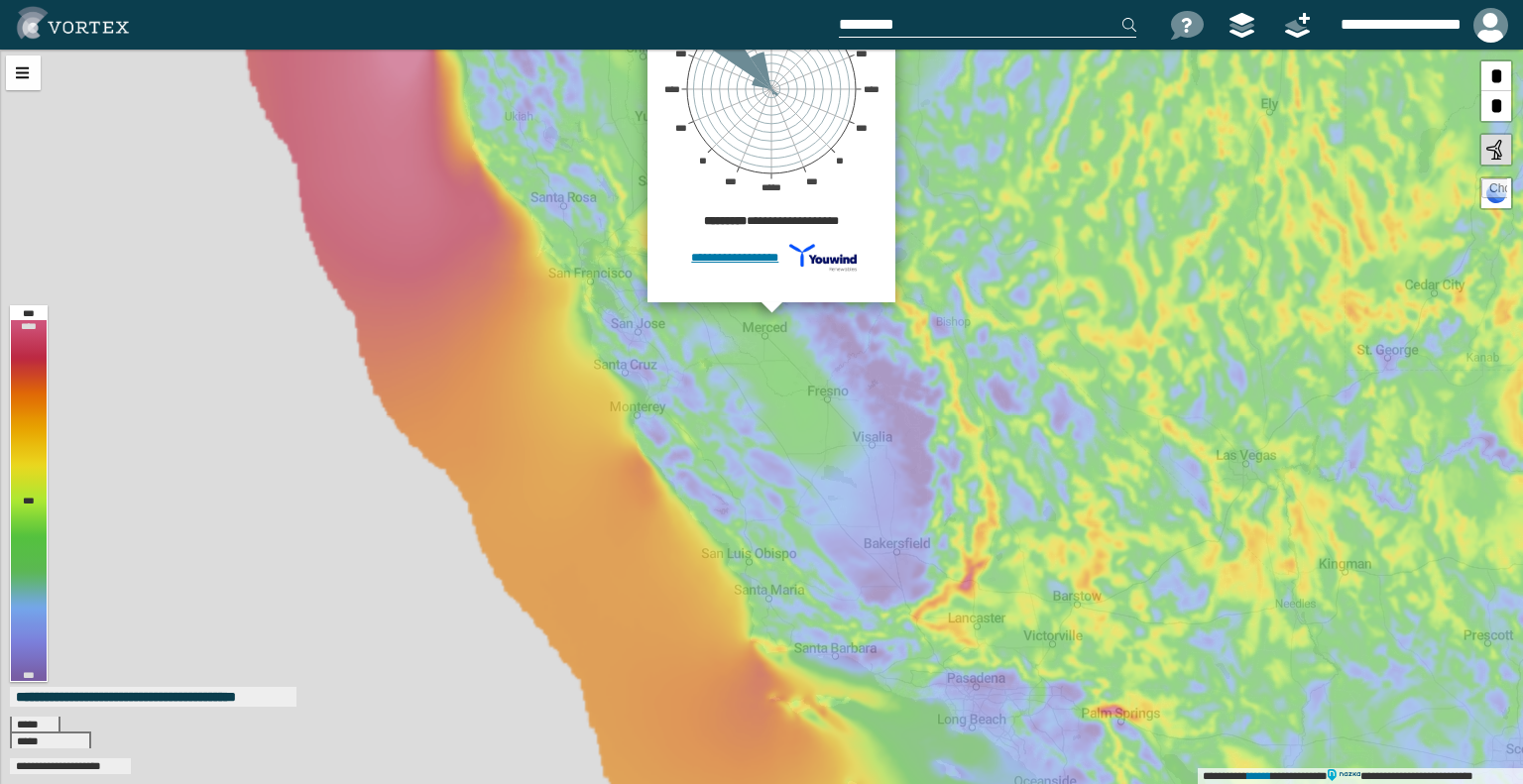 click on "**********" at bounding box center [762, 416] 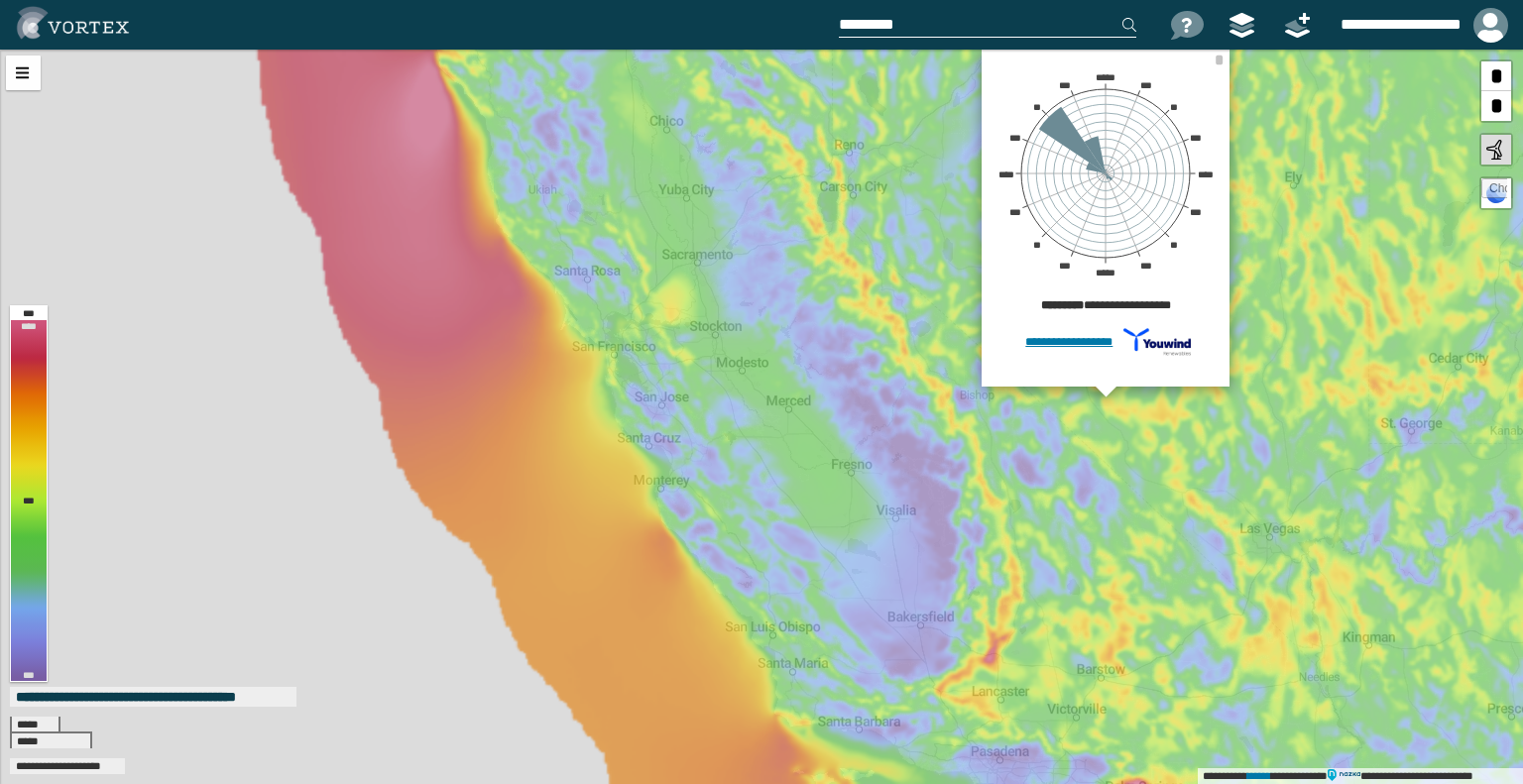 drag, startPoint x: 877, startPoint y: 201, endPoint x: 871, endPoint y: 150, distance: 51.35173 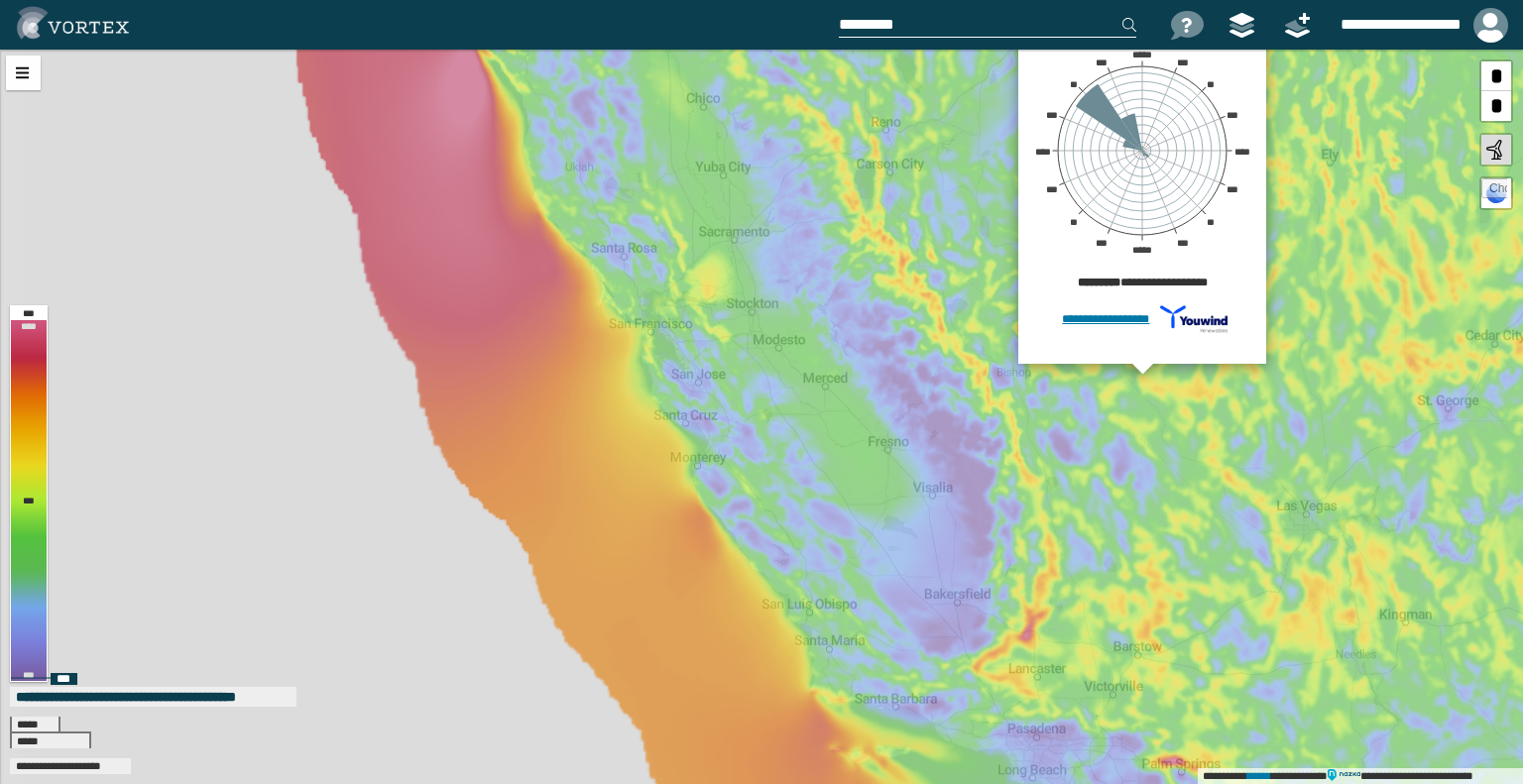 drag, startPoint x: 875, startPoint y: 384, endPoint x: 908, endPoint y: 373, distance: 34.785054 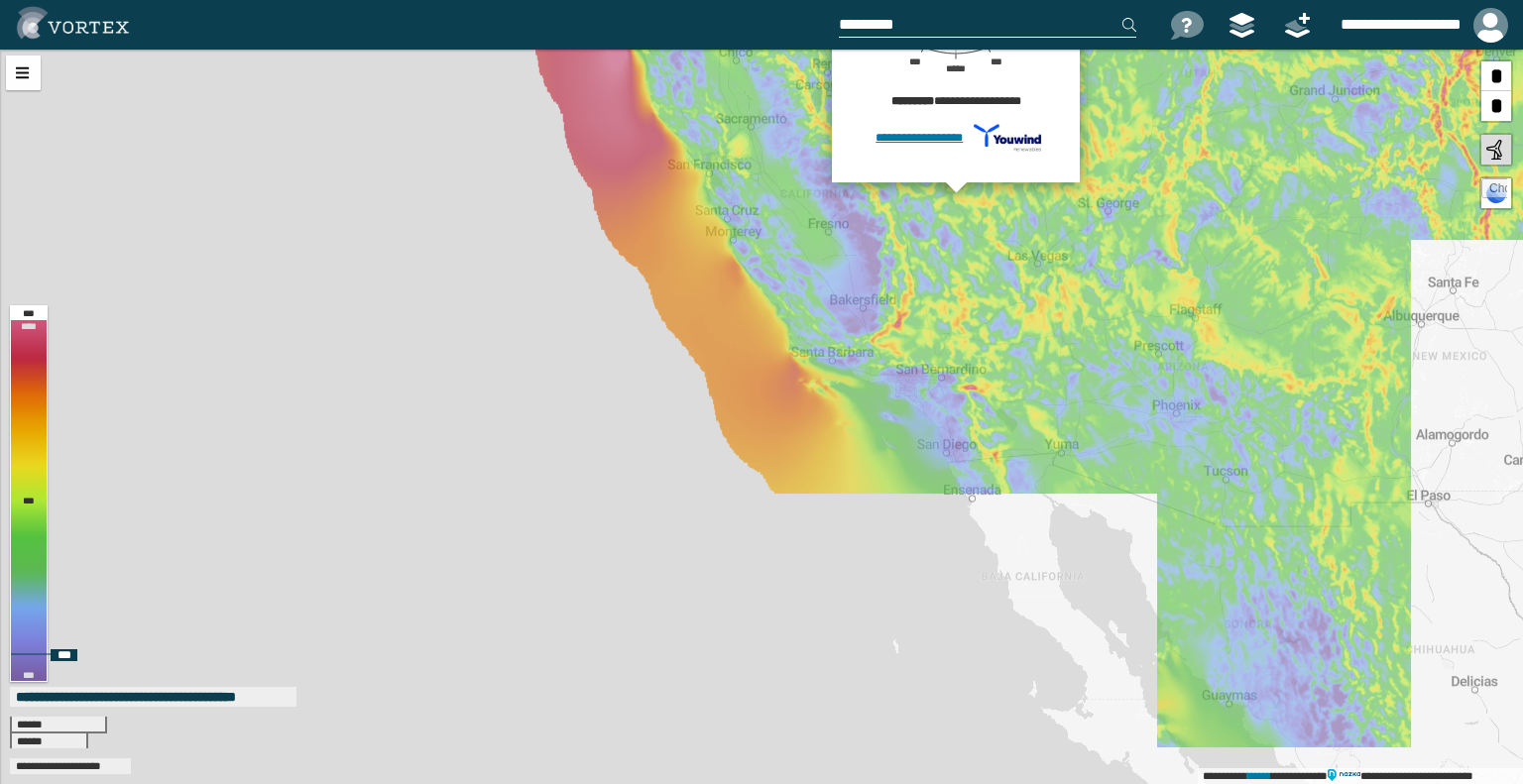 drag, startPoint x: 927, startPoint y: 417, endPoint x: 852, endPoint y: 256, distance: 177.61194 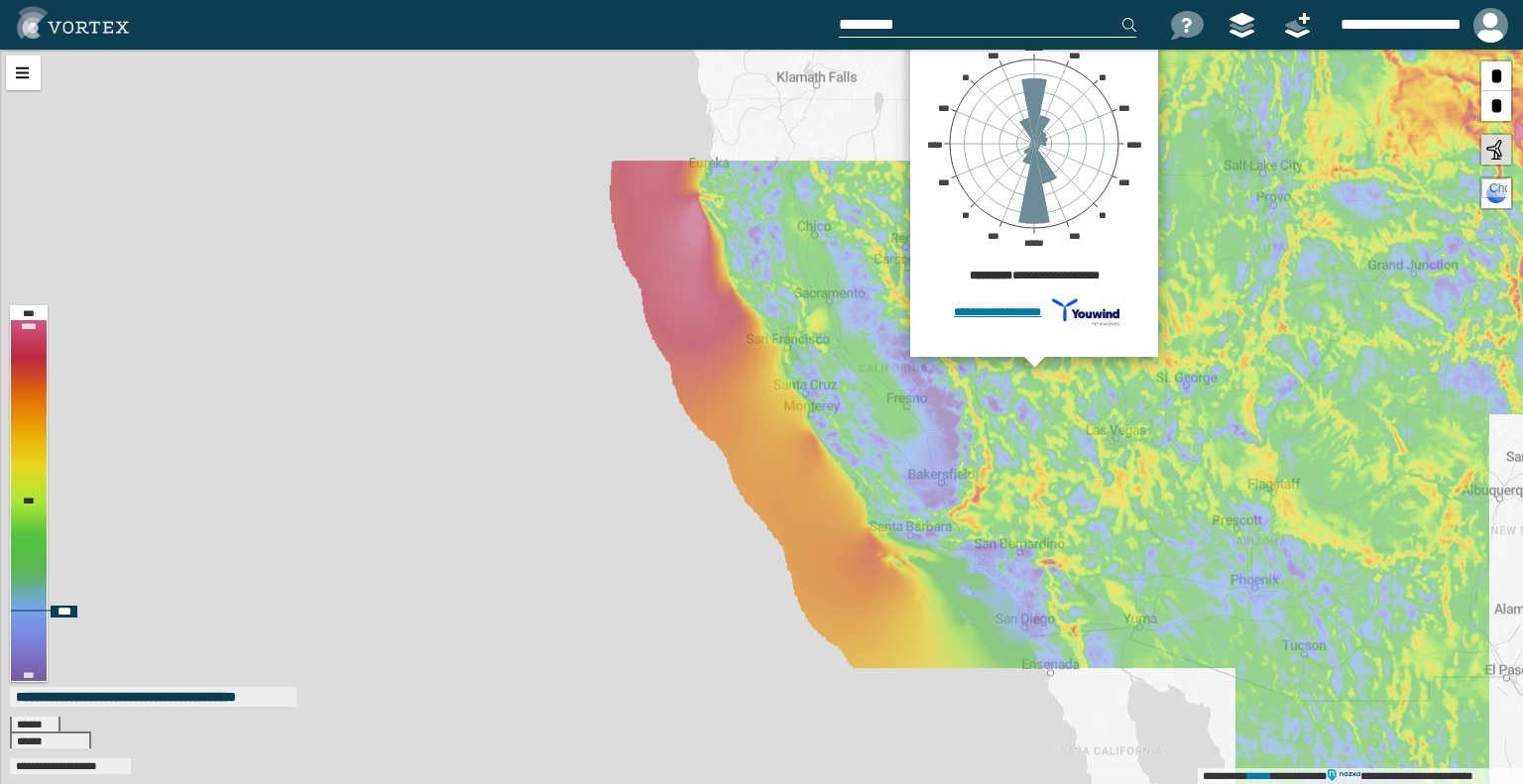 drag, startPoint x: 924, startPoint y: 436, endPoint x: 959, endPoint y: 492, distance: 66.037868 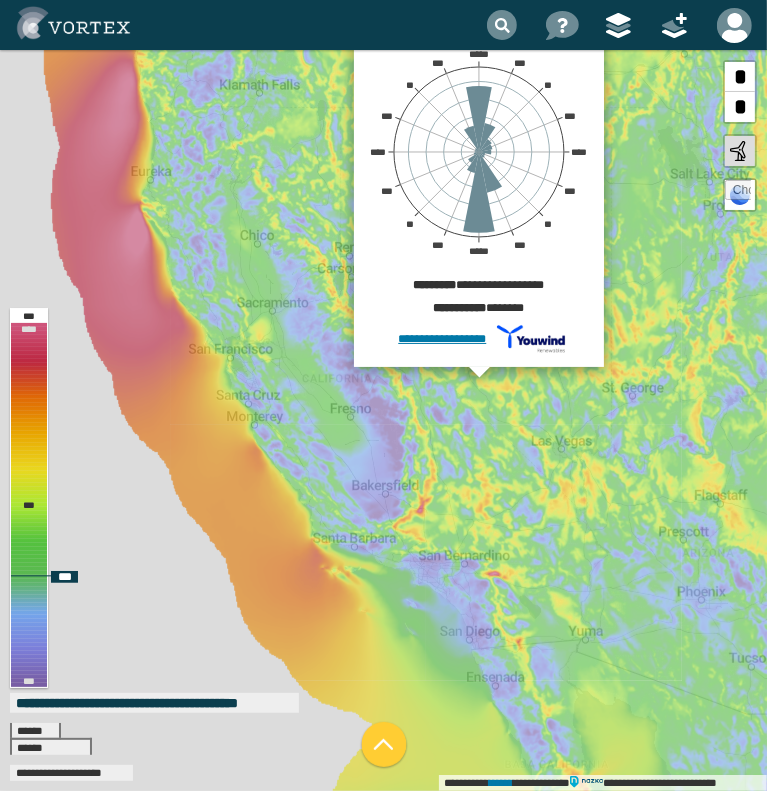 drag, startPoint x: 526, startPoint y: 384, endPoint x: 337, endPoint y: 379, distance: 189.06613 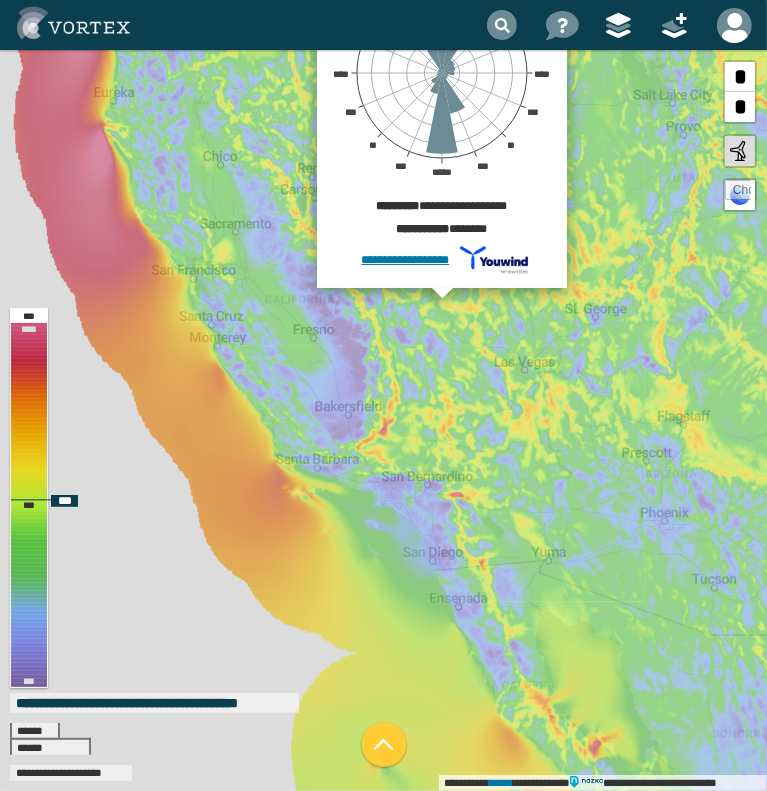drag, startPoint x: 431, startPoint y: 463, endPoint x: 426, endPoint y: 367, distance: 96.13012 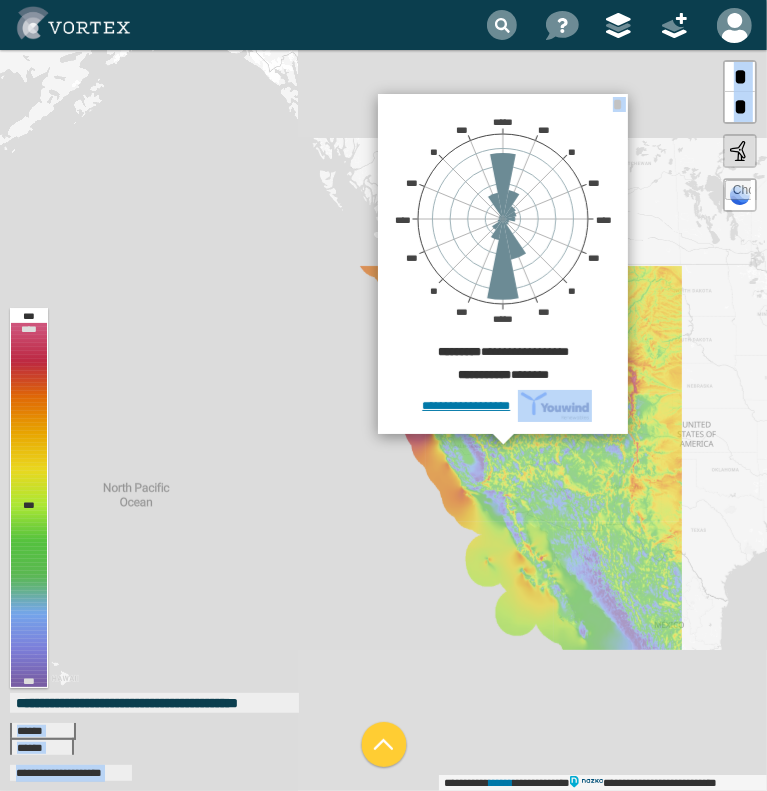 drag, startPoint x: 531, startPoint y: 560, endPoint x: 452, endPoint y: 431, distance: 151.26797 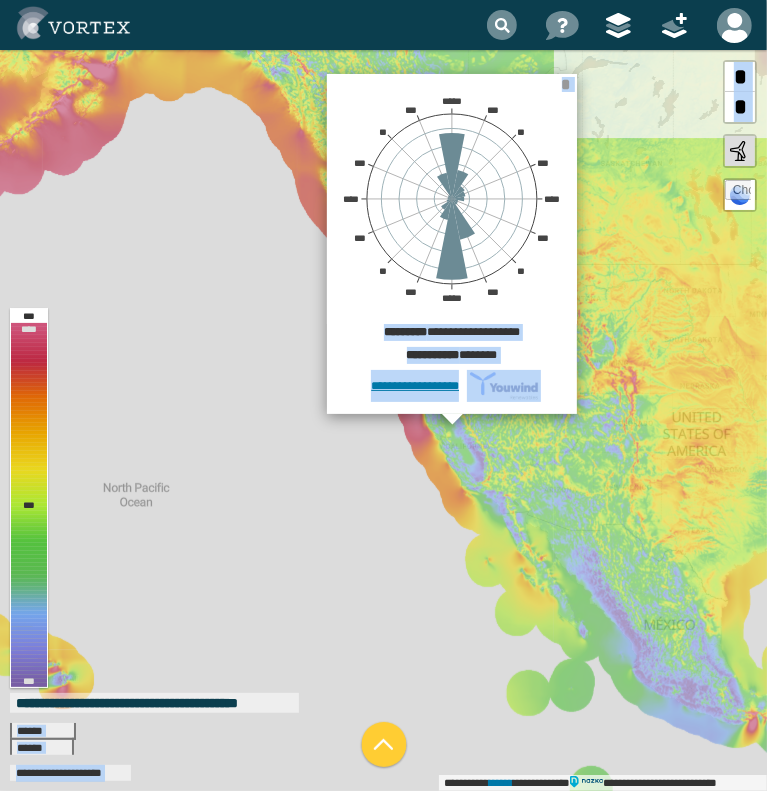 click on "*" at bounding box center [566, 84] 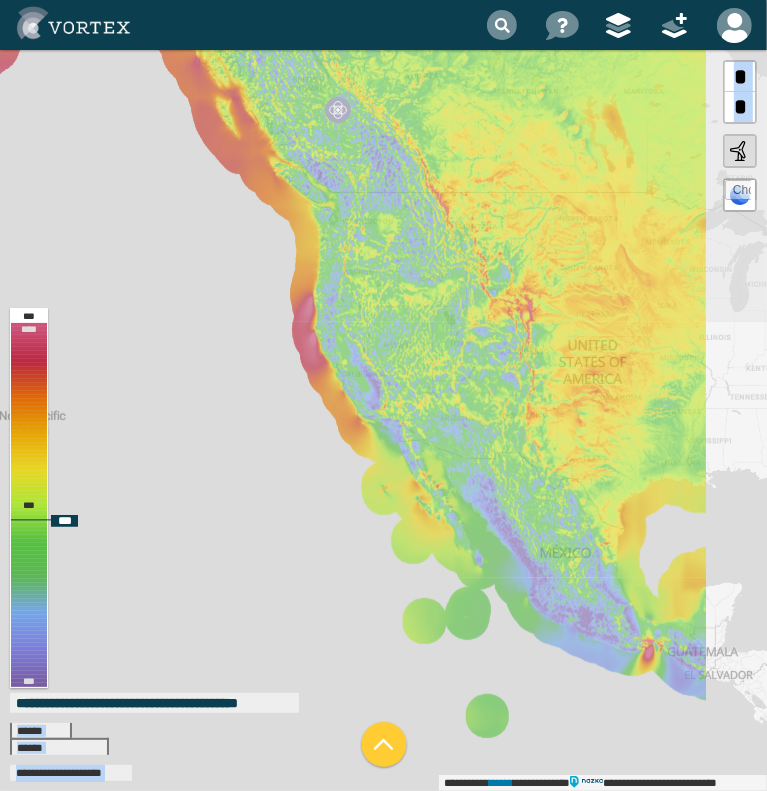 drag, startPoint x: 519, startPoint y: 388, endPoint x: 414, endPoint y: 318, distance: 126.1943 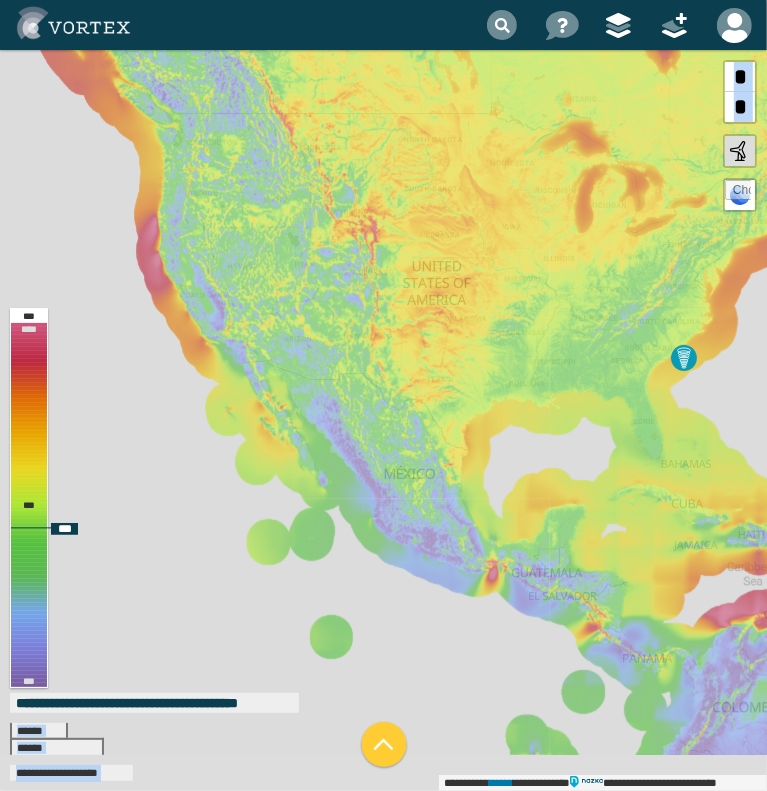 drag, startPoint x: 498, startPoint y: 487, endPoint x: 344, endPoint y: 405, distance: 174.47063 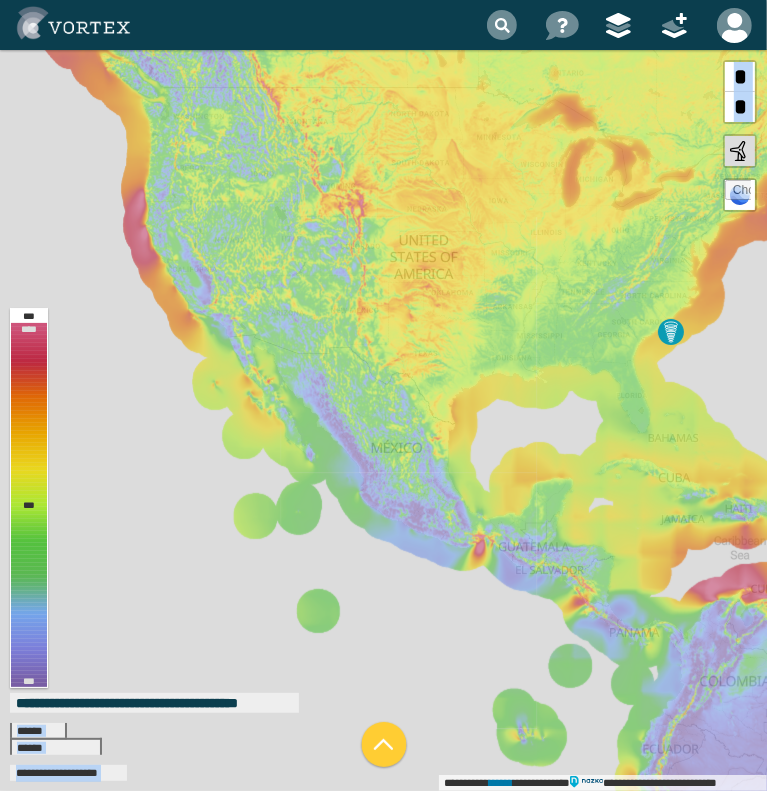 drag, startPoint x: 537, startPoint y: 440, endPoint x: 524, endPoint y: 414, distance: 29.068884 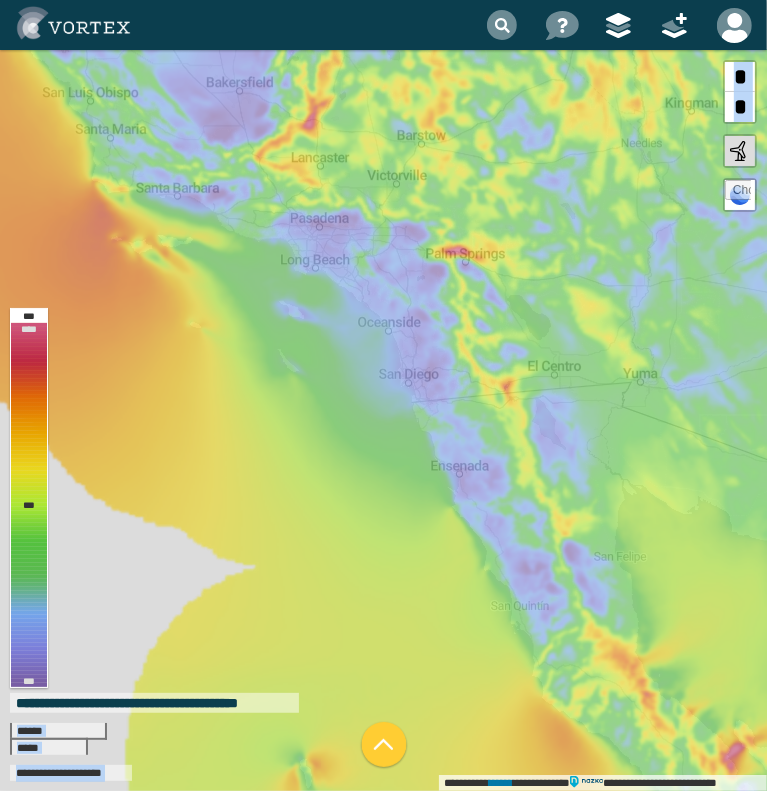 drag, startPoint x: 487, startPoint y: 481, endPoint x: 488, endPoint y: 275, distance: 206.00243 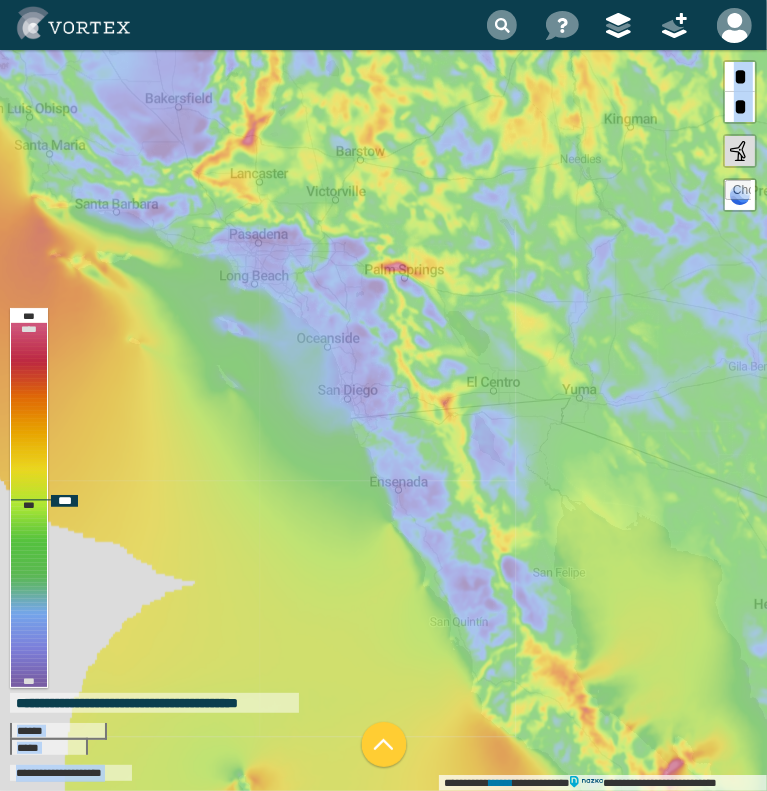 drag, startPoint x: 456, startPoint y: 405, endPoint x: 495, endPoint y: 517, distance: 118.595955 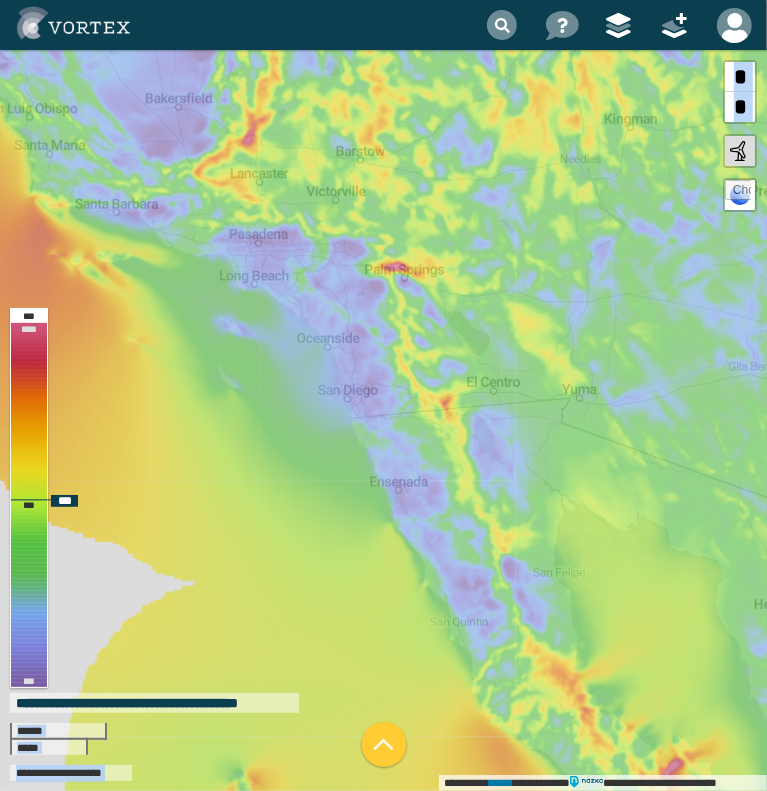 click on "**********" at bounding box center [383, 420] 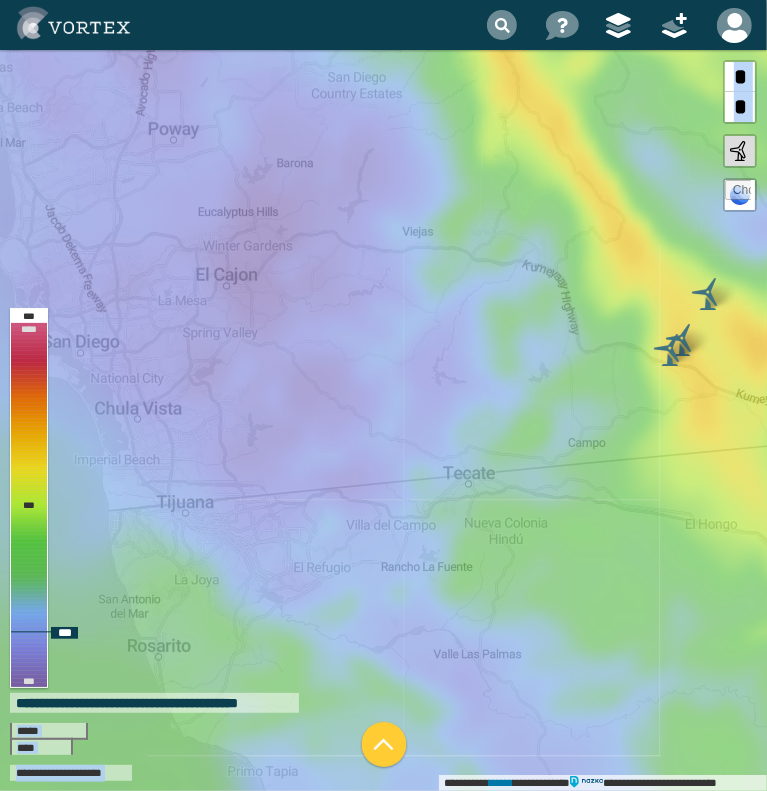 drag, startPoint x: 380, startPoint y: 371, endPoint x: 397, endPoint y: 441, distance: 72.03471 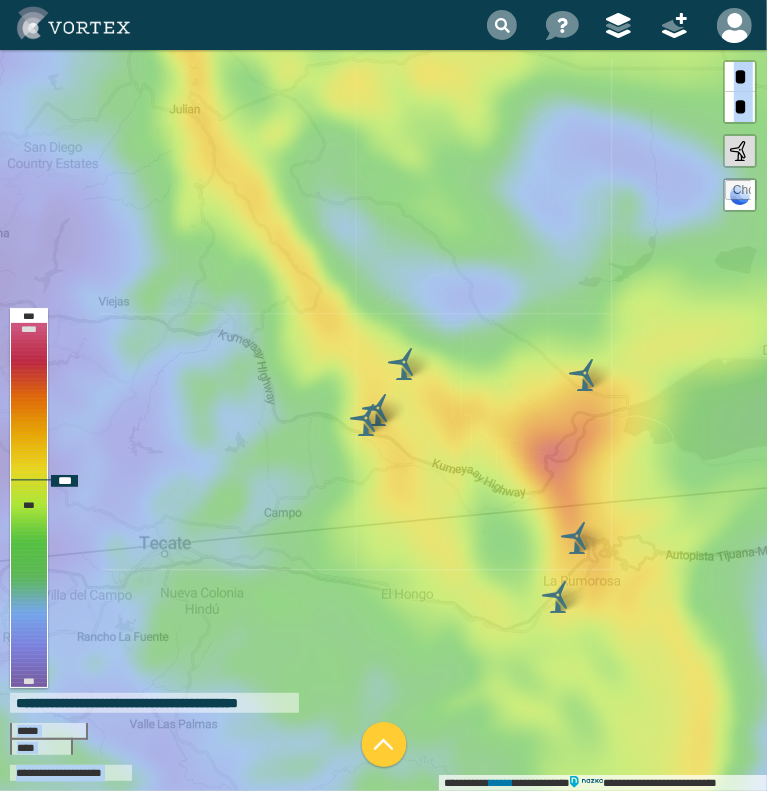 drag, startPoint x: 570, startPoint y: 478, endPoint x: 450, endPoint y: 459, distance: 121.49486 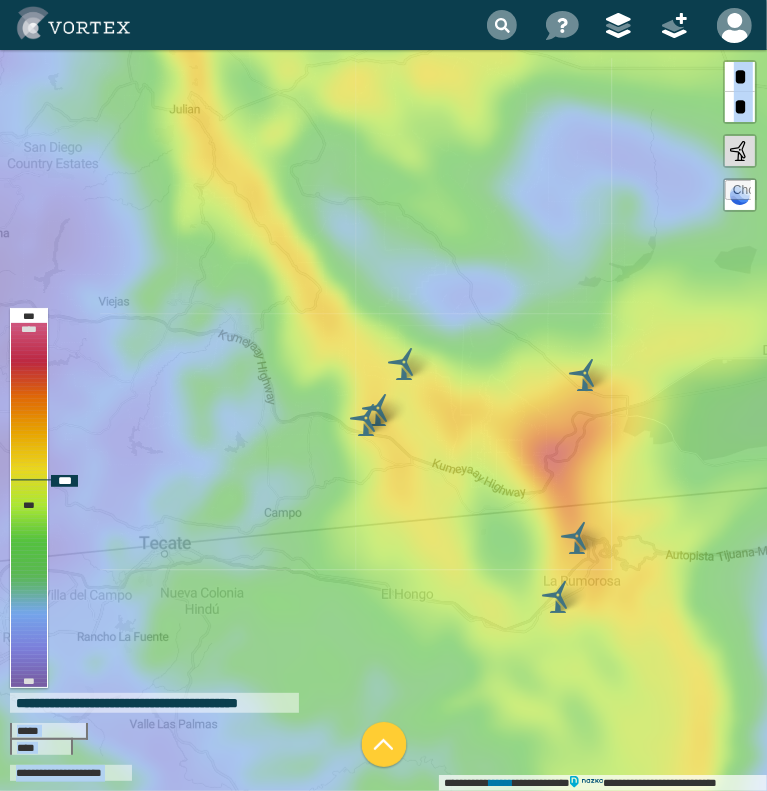 click on "**********" at bounding box center (383, 420) 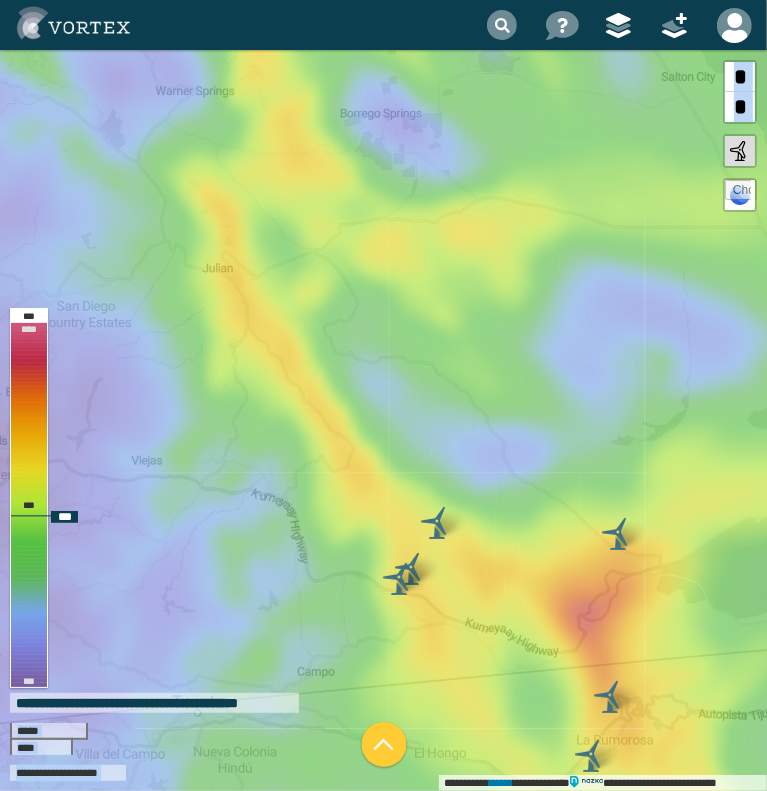 drag, startPoint x: 588, startPoint y: 350, endPoint x: 624, endPoint y: 501, distance: 155.23209 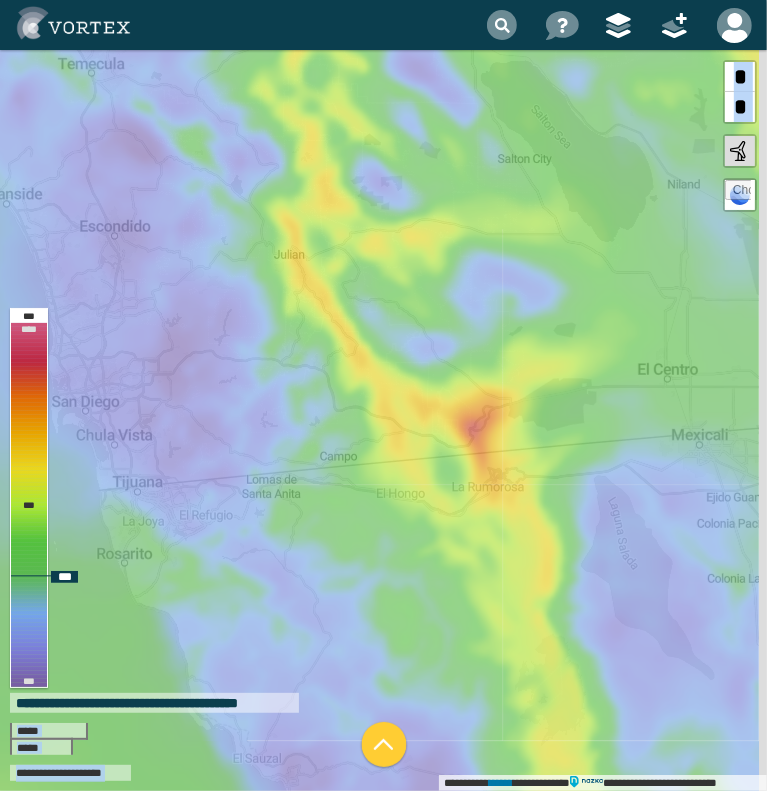 drag, startPoint x: 604, startPoint y: 475, endPoint x: 442, endPoint y: 351, distance: 204.0098 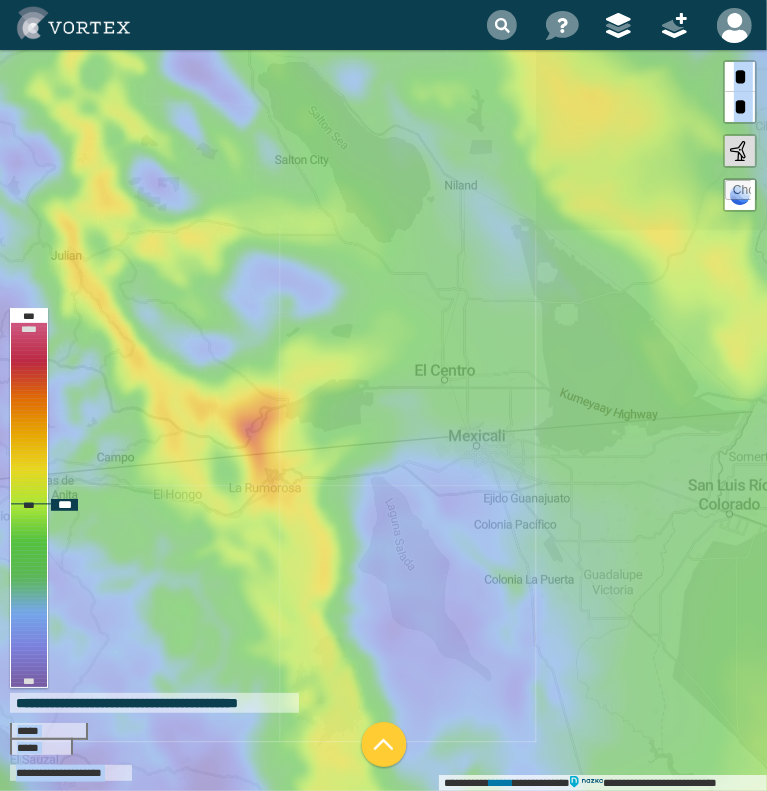 drag, startPoint x: 550, startPoint y: 361, endPoint x: 357, endPoint y: 369, distance: 193.16573 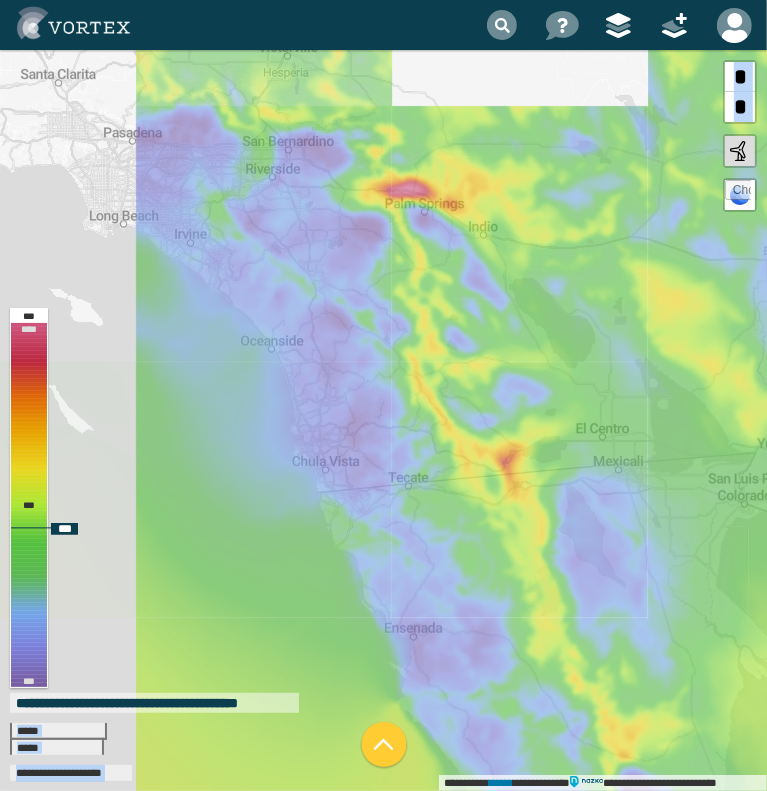 drag, startPoint x: 355, startPoint y: 383, endPoint x: 582, endPoint y: 438, distance: 233.56798 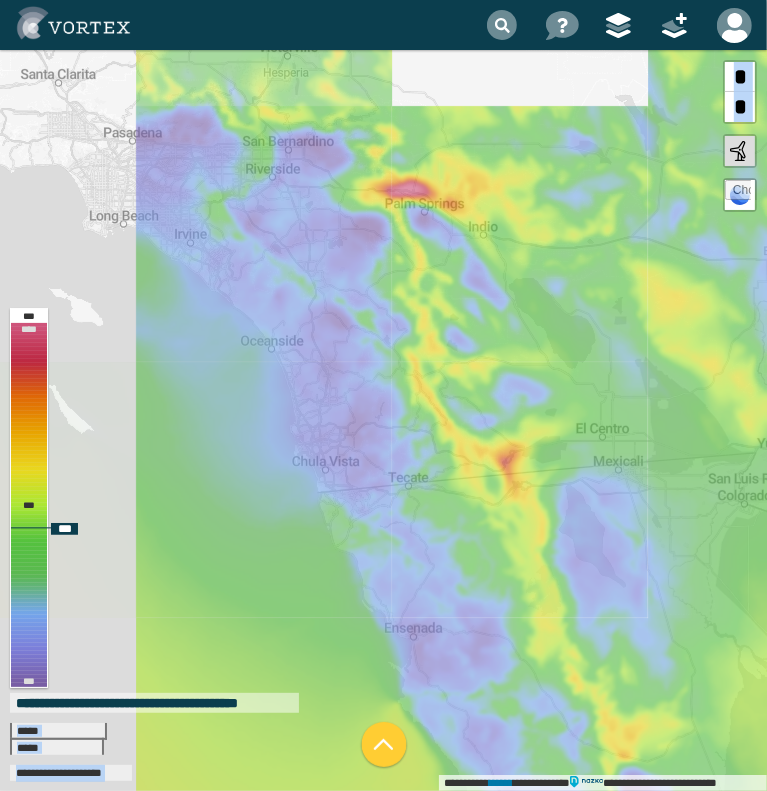 click on "**********" at bounding box center (383, 420) 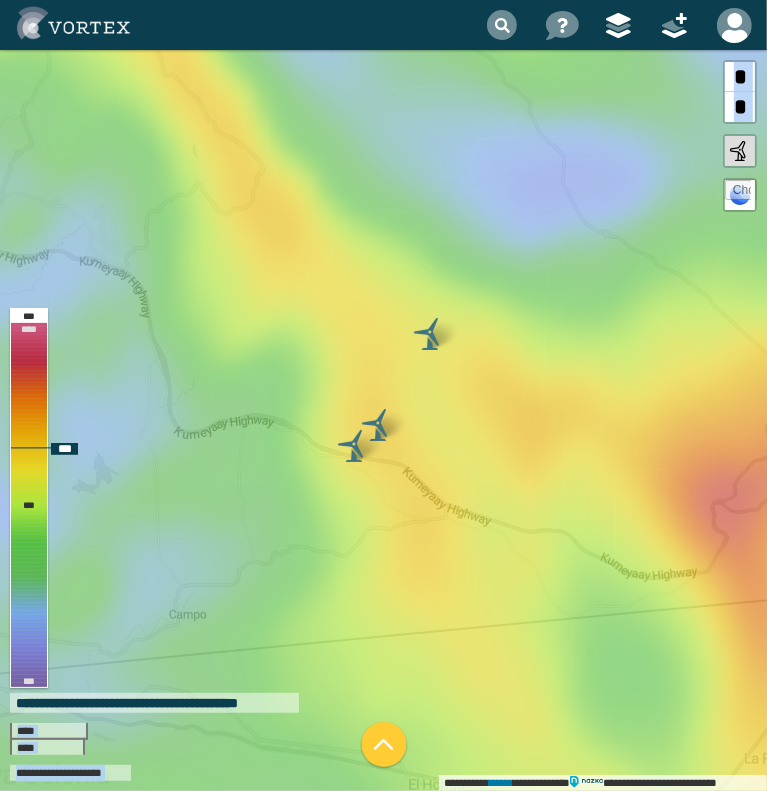 click at bounding box center (378, 425) 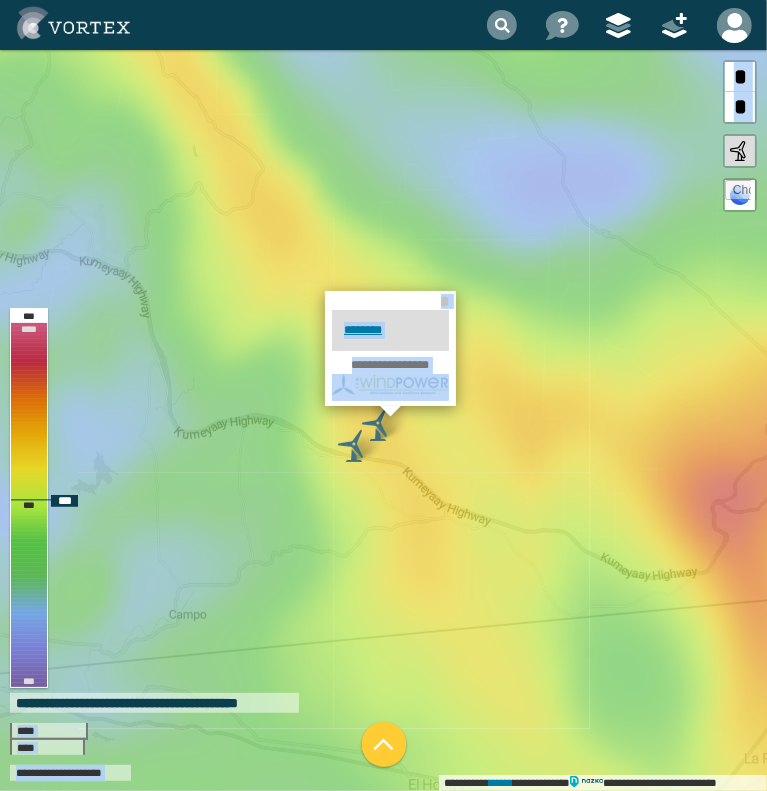 click on "**********" at bounding box center [383, 420] 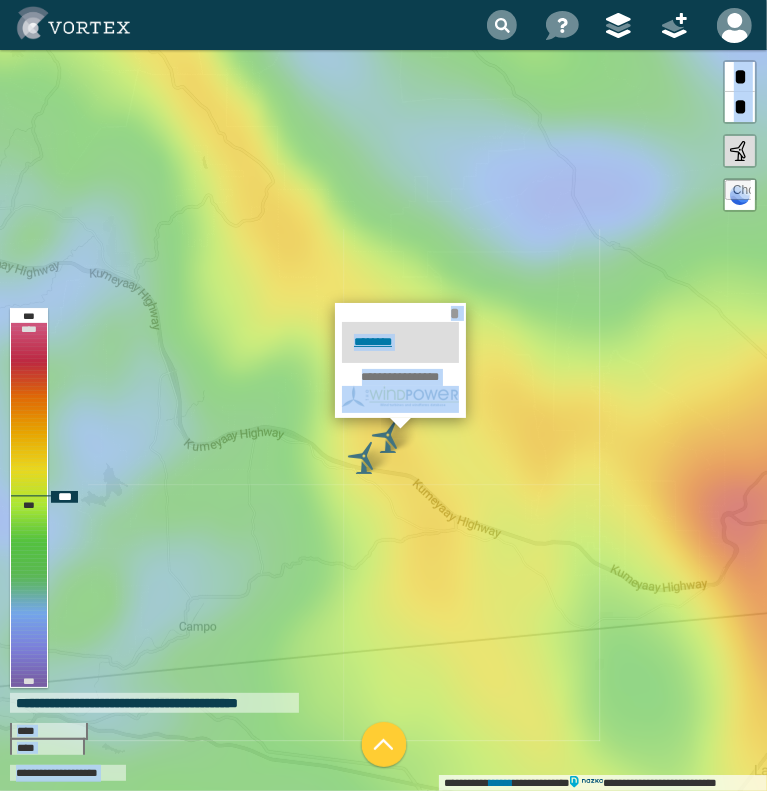 click on "*" at bounding box center (455, 313) 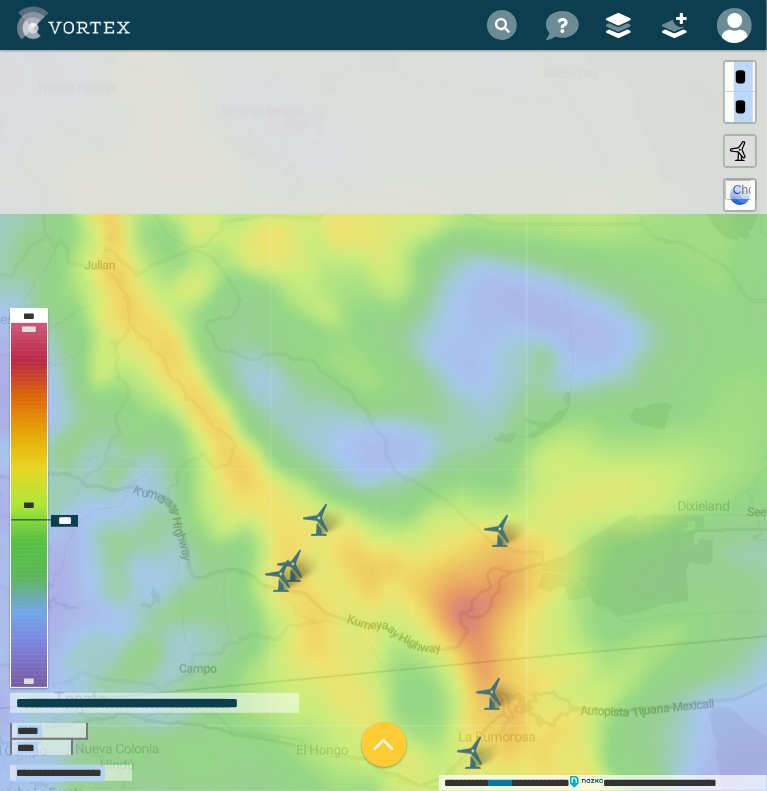 drag, startPoint x: 675, startPoint y: 260, endPoint x: 539, endPoint y: 446, distance: 230.417 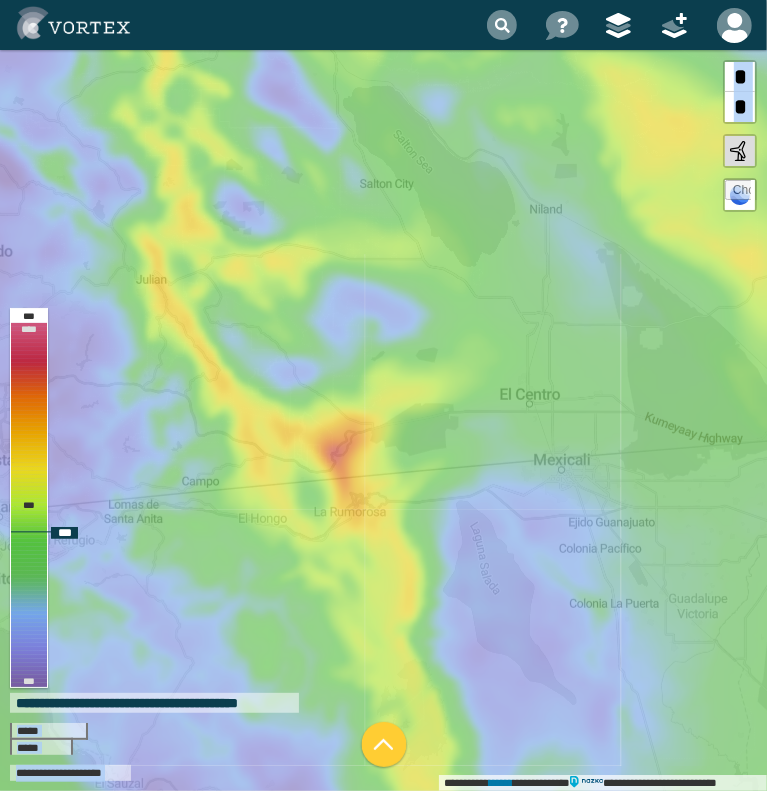 drag, startPoint x: 496, startPoint y: 326, endPoint x: 338, endPoint y: 263, distance: 170.09703 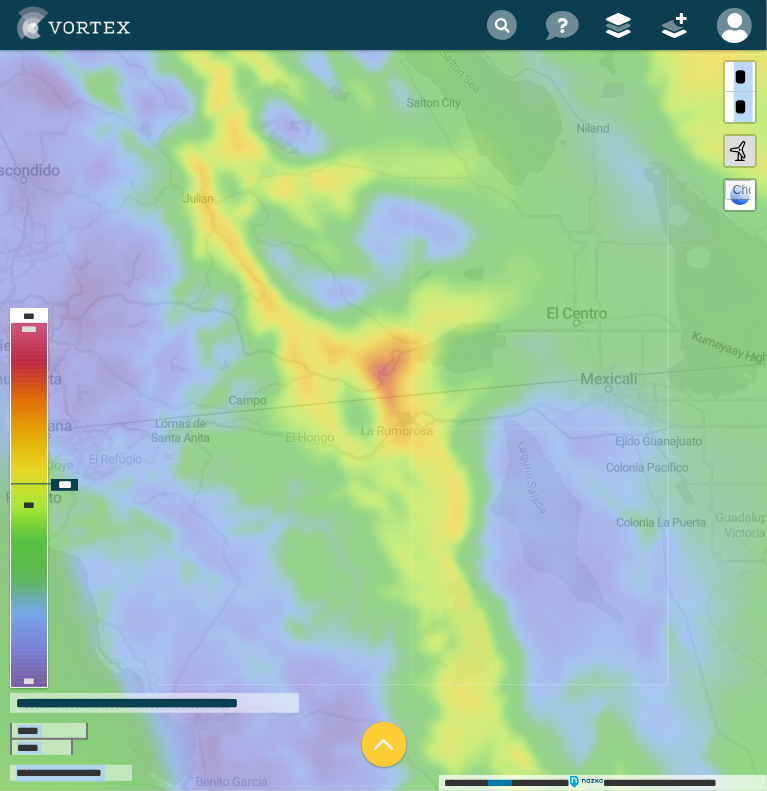 drag, startPoint x: 355, startPoint y: 391, endPoint x: 416, endPoint y: 364, distance: 66.70832 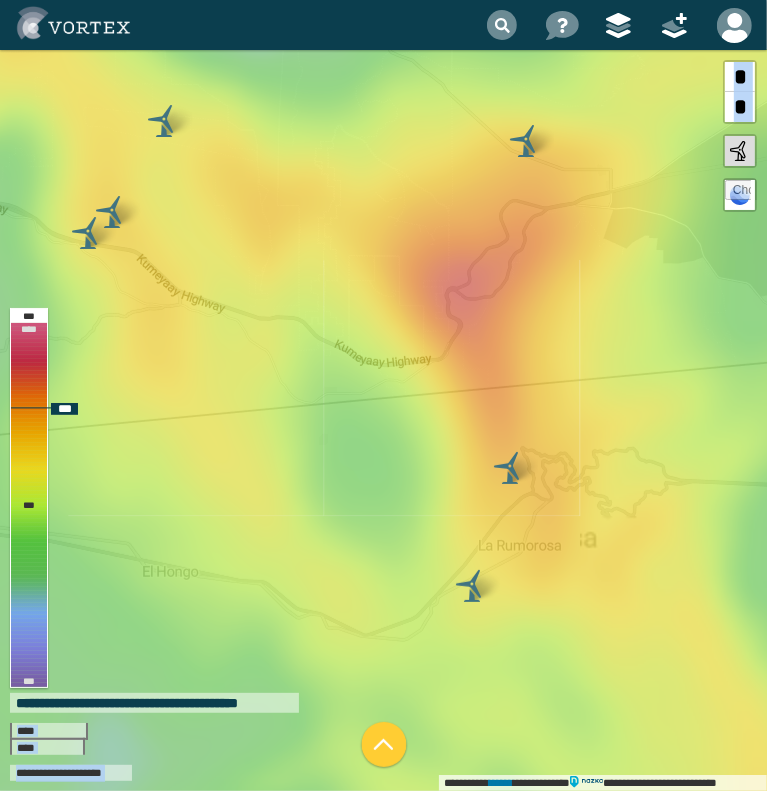 drag, startPoint x: 416, startPoint y: 452, endPoint x: 408, endPoint y: 488, distance: 36.878178 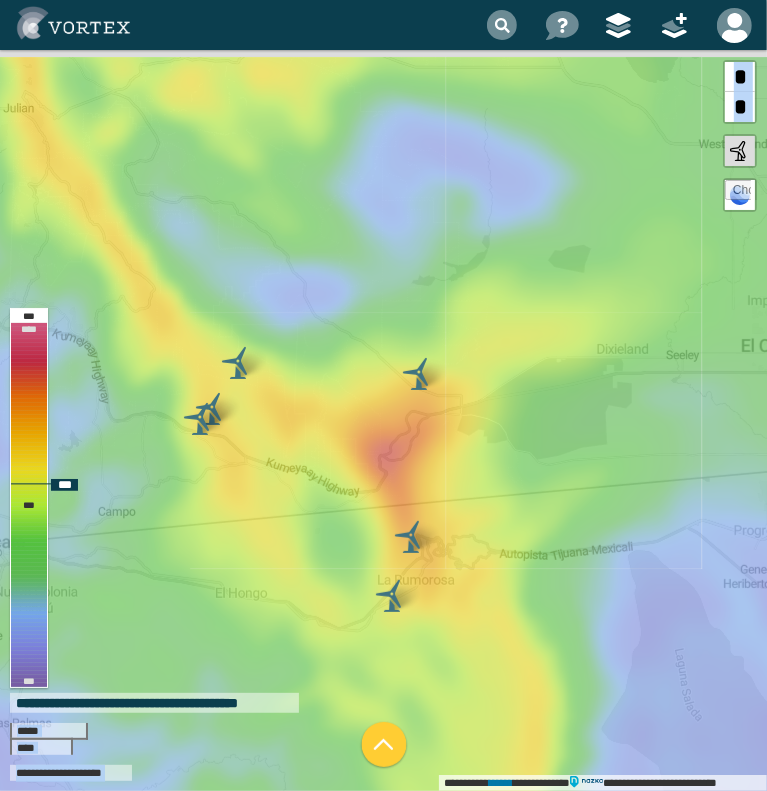 click on "**********" at bounding box center [383, 420] 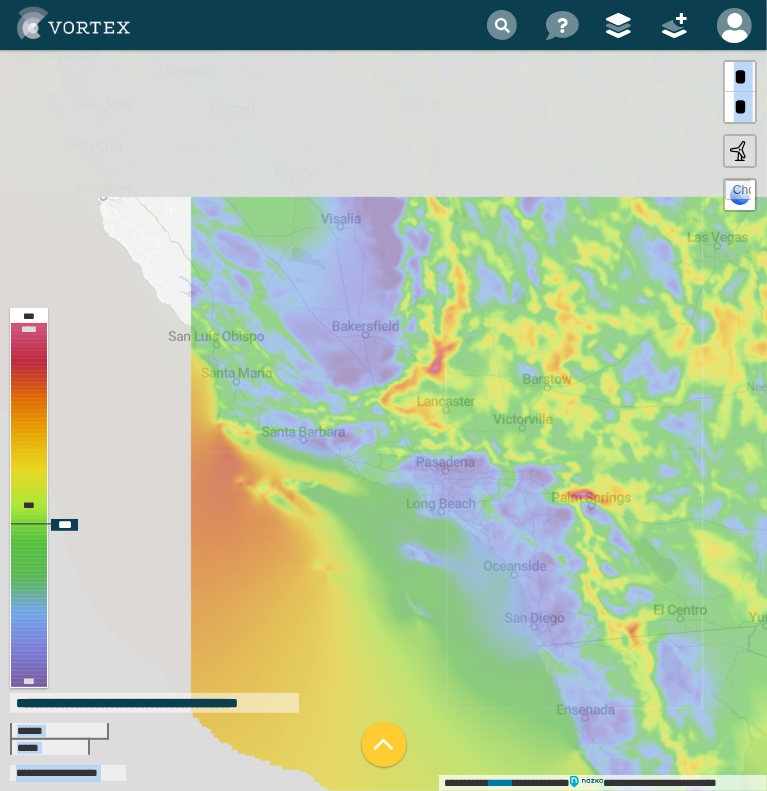 drag, startPoint x: 486, startPoint y: 415, endPoint x: 712, endPoint y: 591, distance: 286.4472 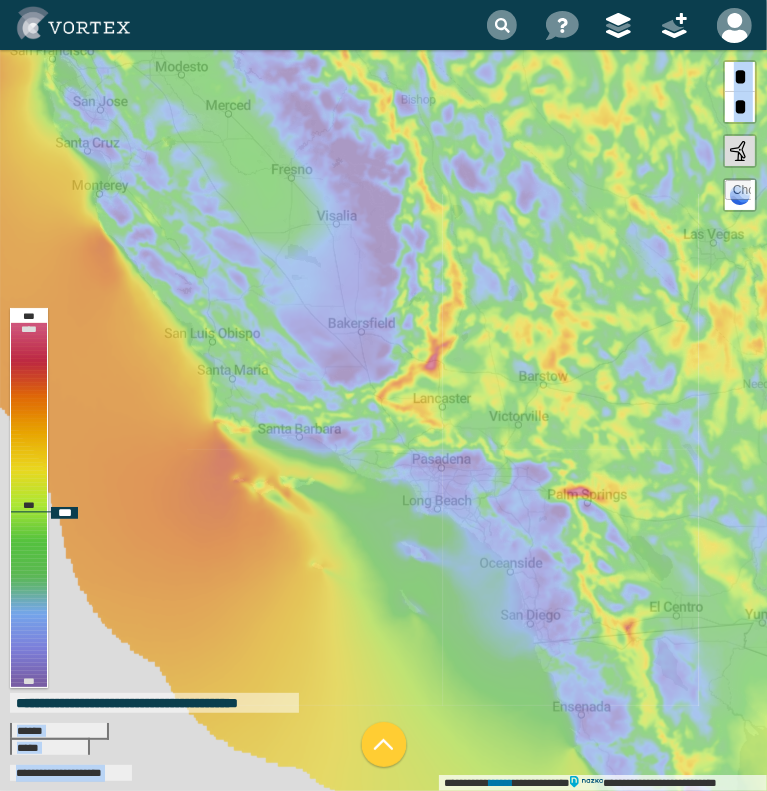 drag, startPoint x: 433, startPoint y: 475, endPoint x: 504, endPoint y: 483, distance: 71.44928 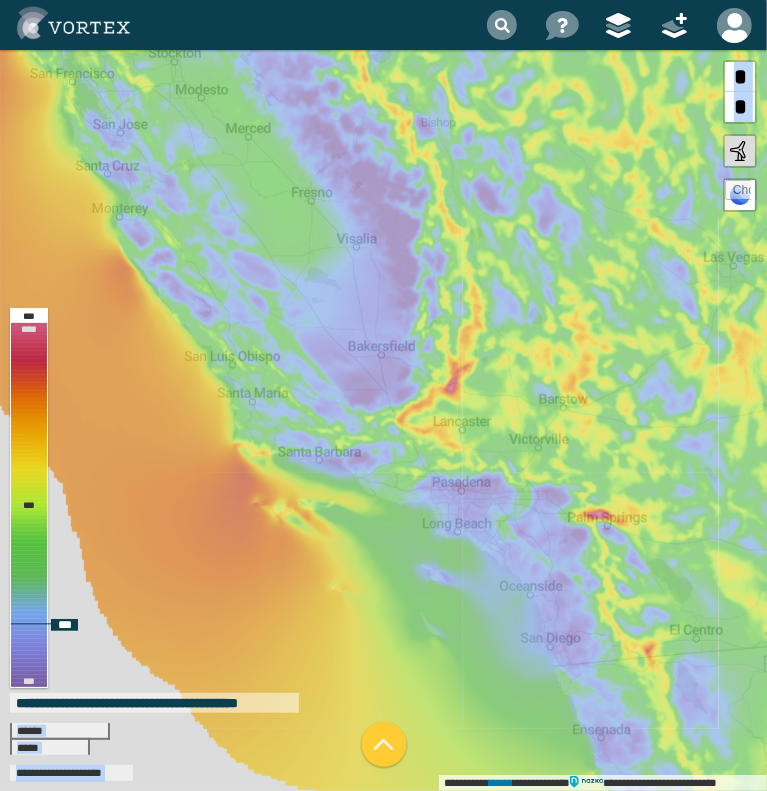 drag, startPoint x: 263, startPoint y: 296, endPoint x: 277, endPoint y: 279, distance: 22.022715 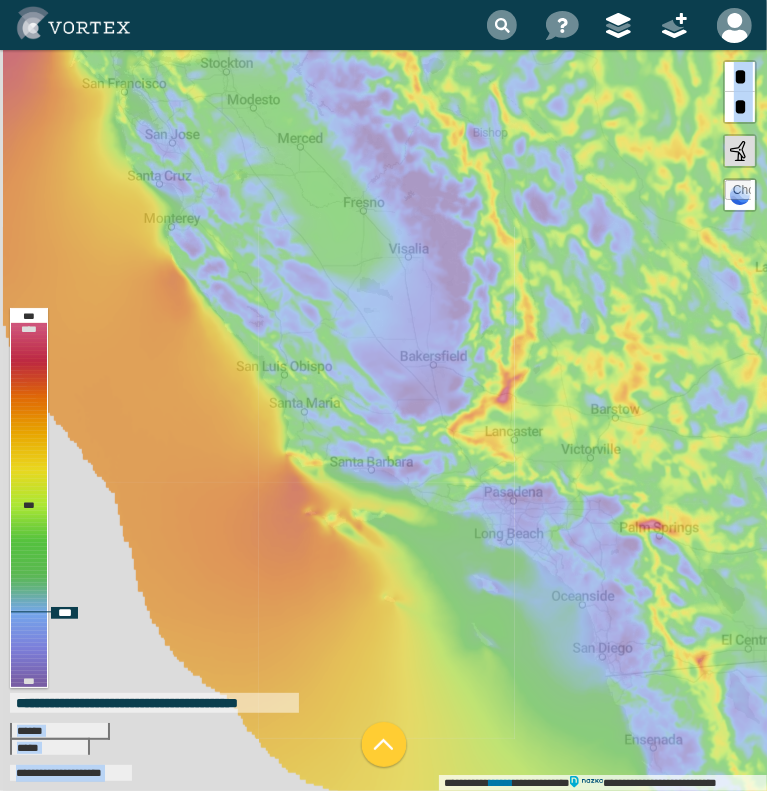 drag, startPoint x: 294, startPoint y: 281, endPoint x: 346, endPoint y: 293, distance: 53.366657 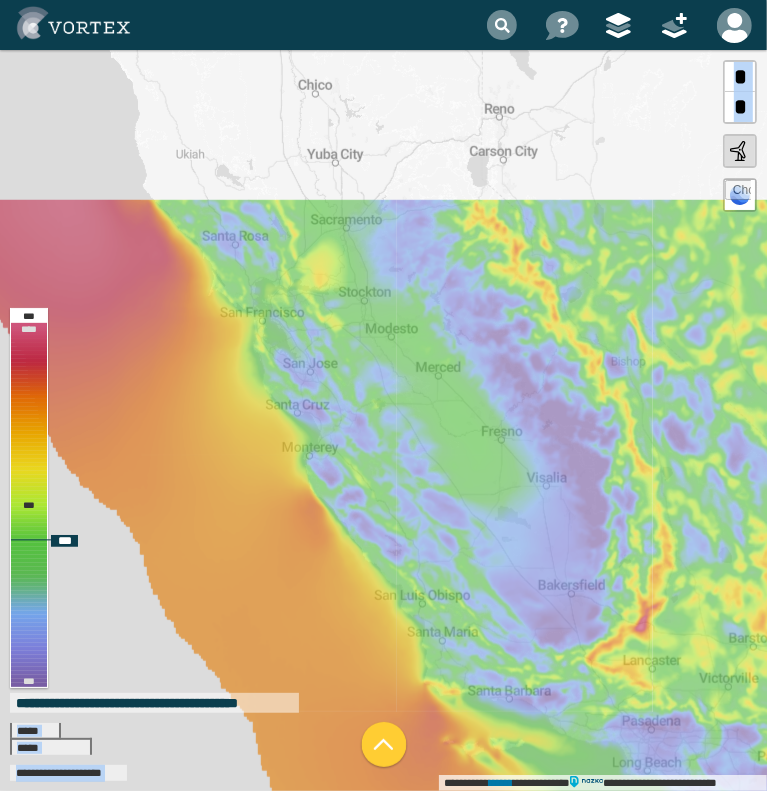 drag, startPoint x: 423, startPoint y: 325, endPoint x: 469, endPoint y: 565, distance: 244.36858 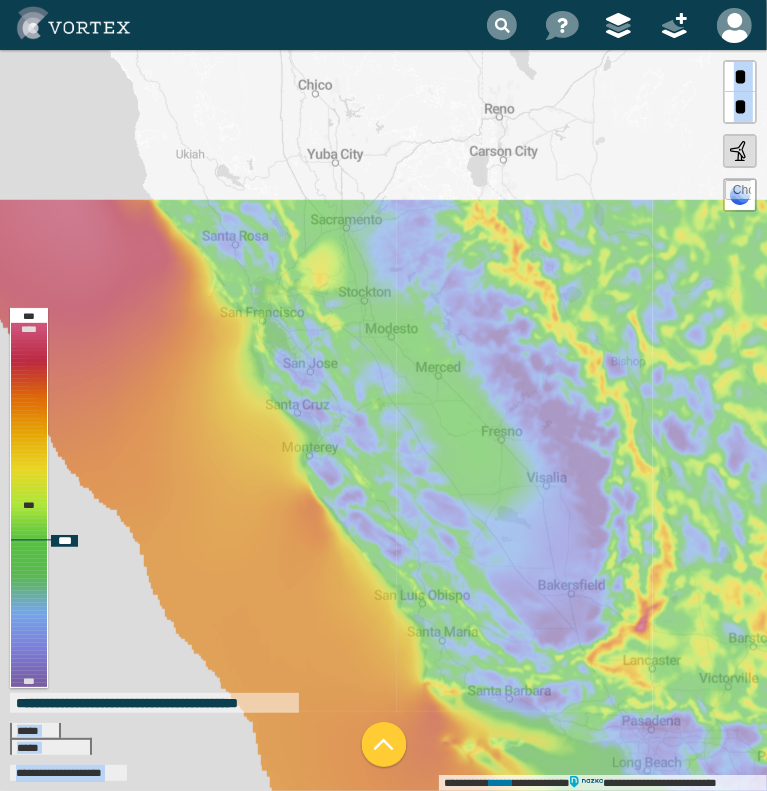 click on "**********" at bounding box center [383, 420] 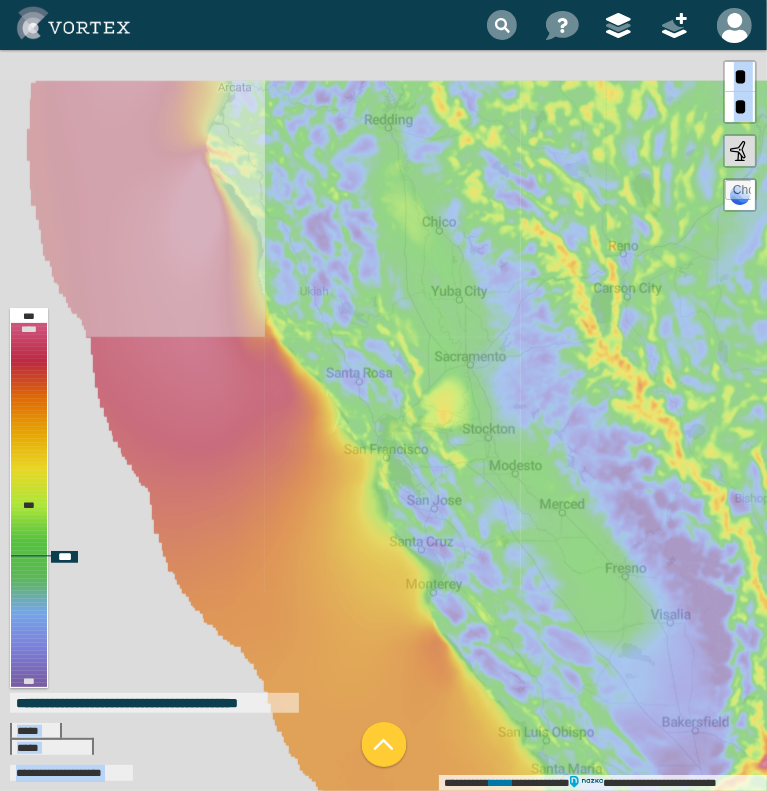 drag, startPoint x: 411, startPoint y: 392, endPoint x: 495, endPoint y: 463, distance: 109.98637 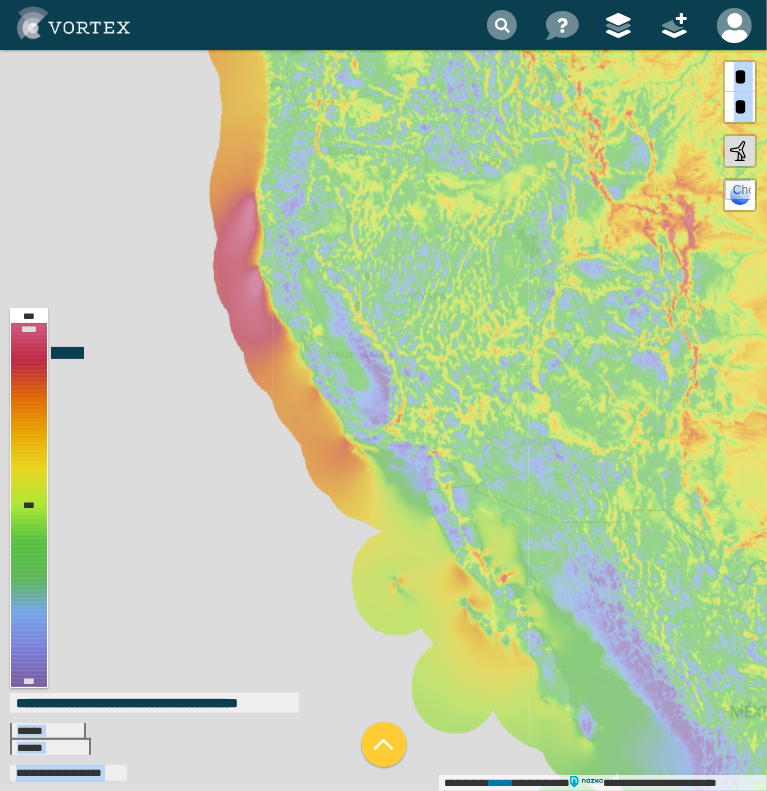 drag, startPoint x: 272, startPoint y: 296, endPoint x: 268, endPoint y: 281, distance: 15.524175 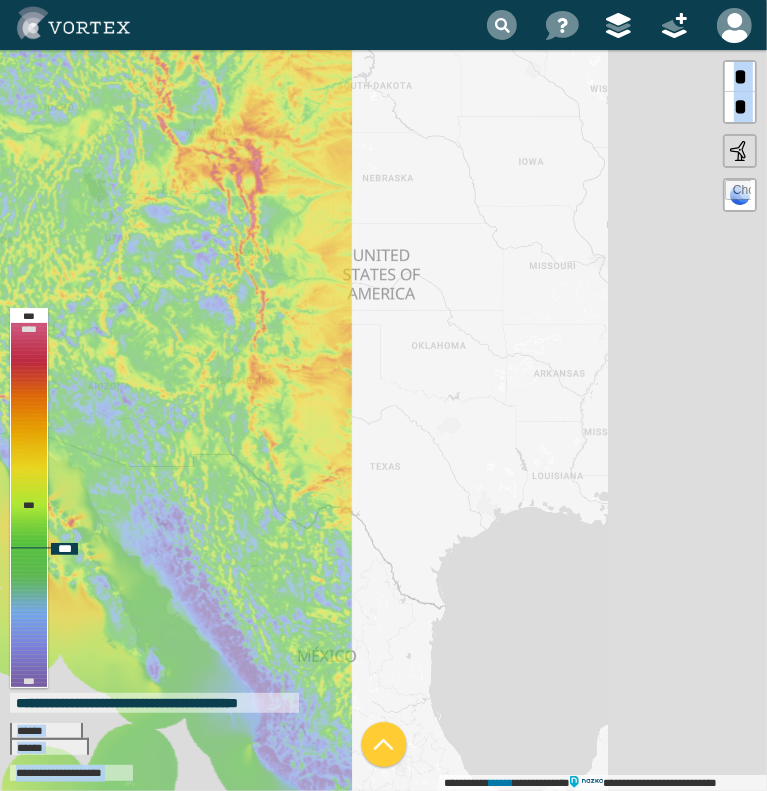 drag, startPoint x: 284, startPoint y: 268, endPoint x: 443, endPoint y: 290, distance: 160.5148 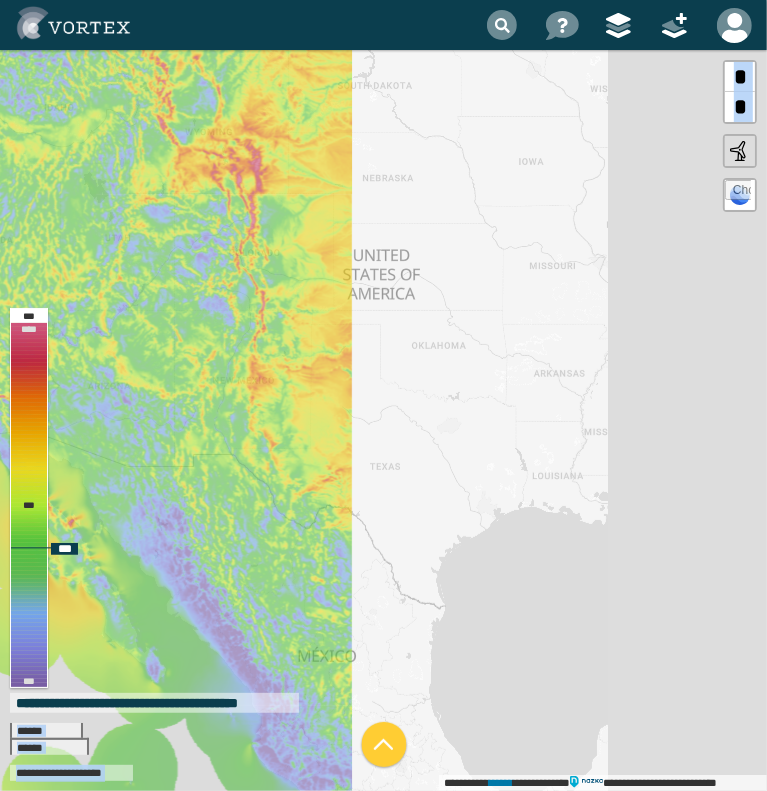 click on "**********" at bounding box center [383, 420] 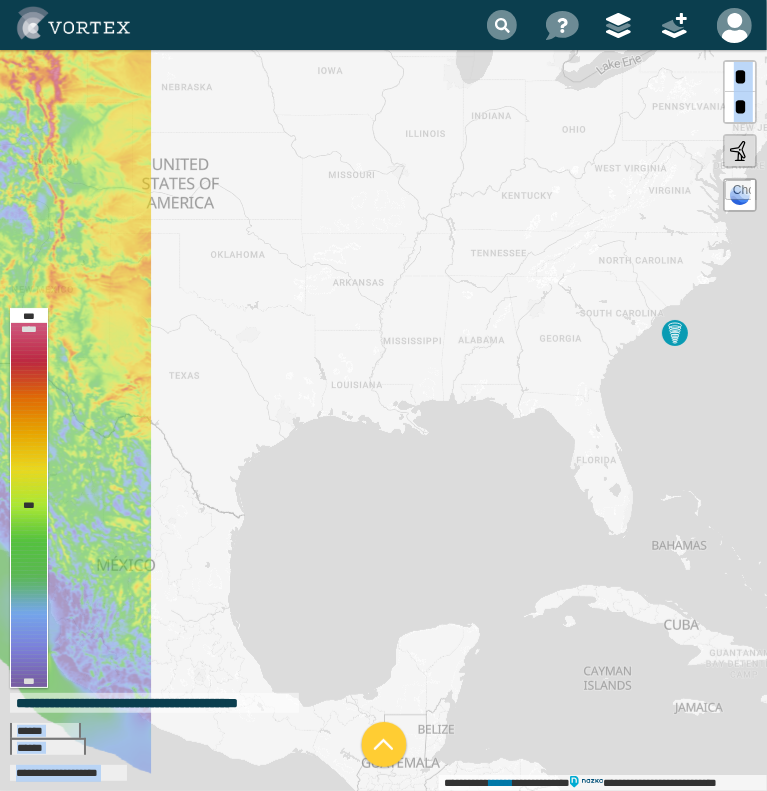 drag, startPoint x: 480, startPoint y: 371, endPoint x: 296, endPoint y: 292, distance: 200.24236 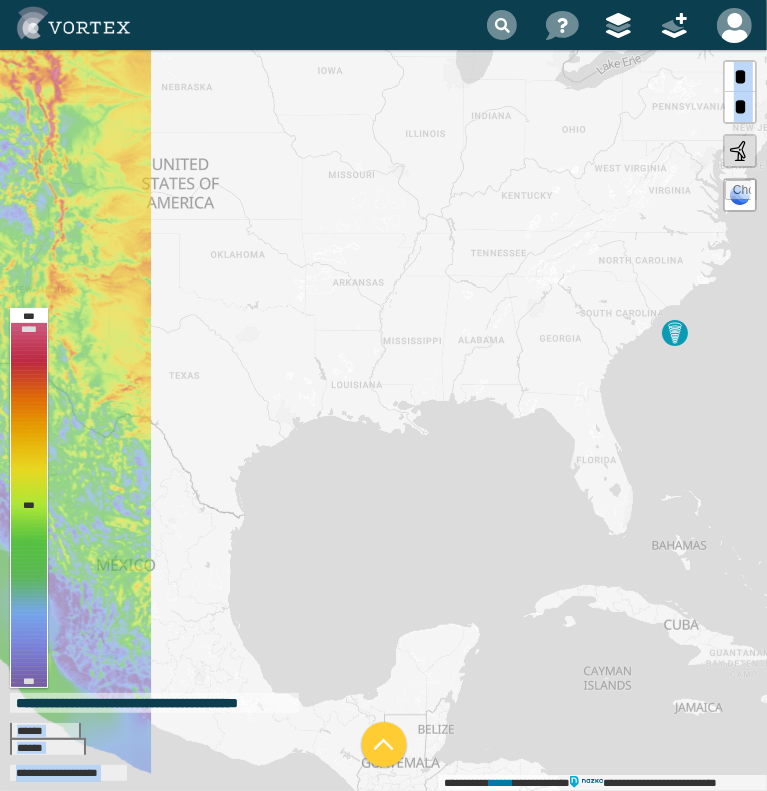 click on "**********" at bounding box center (383, 420) 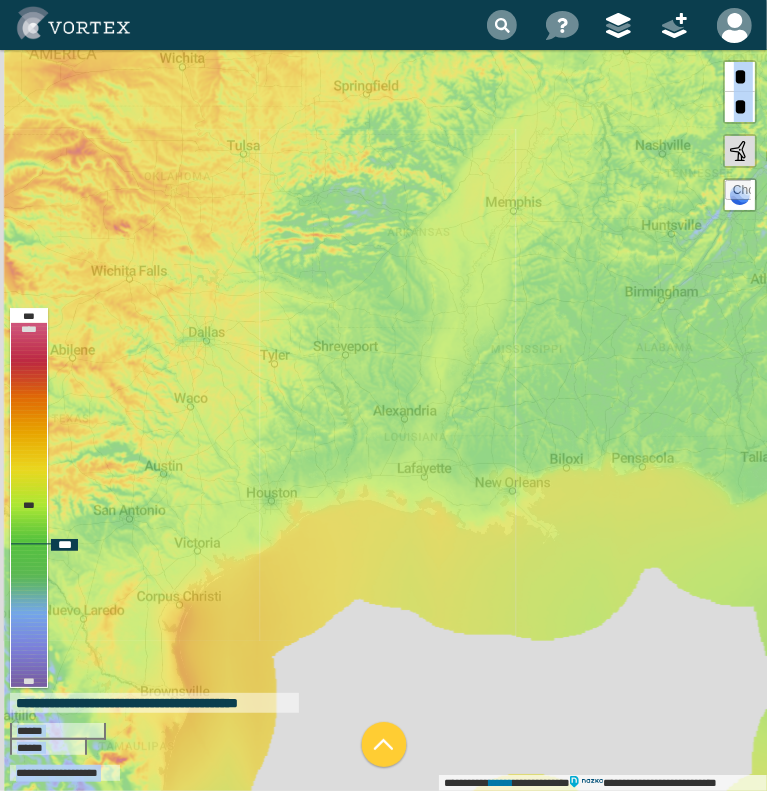 drag, startPoint x: 521, startPoint y: 460, endPoint x: 657, endPoint y: 423, distance: 140.94325 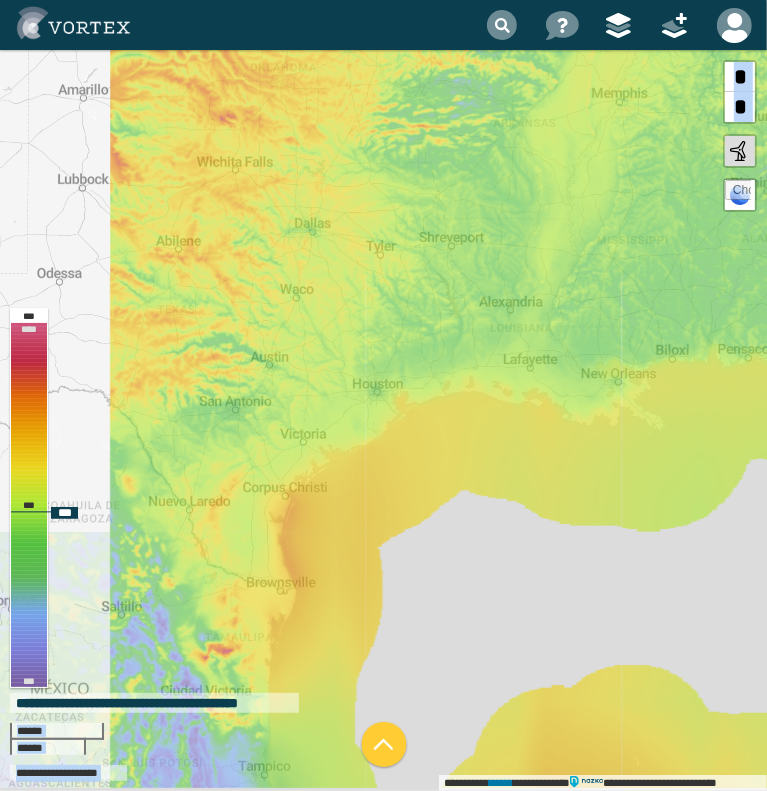 drag, startPoint x: 496, startPoint y: 467, endPoint x: 535, endPoint y: 391, distance: 85.42248 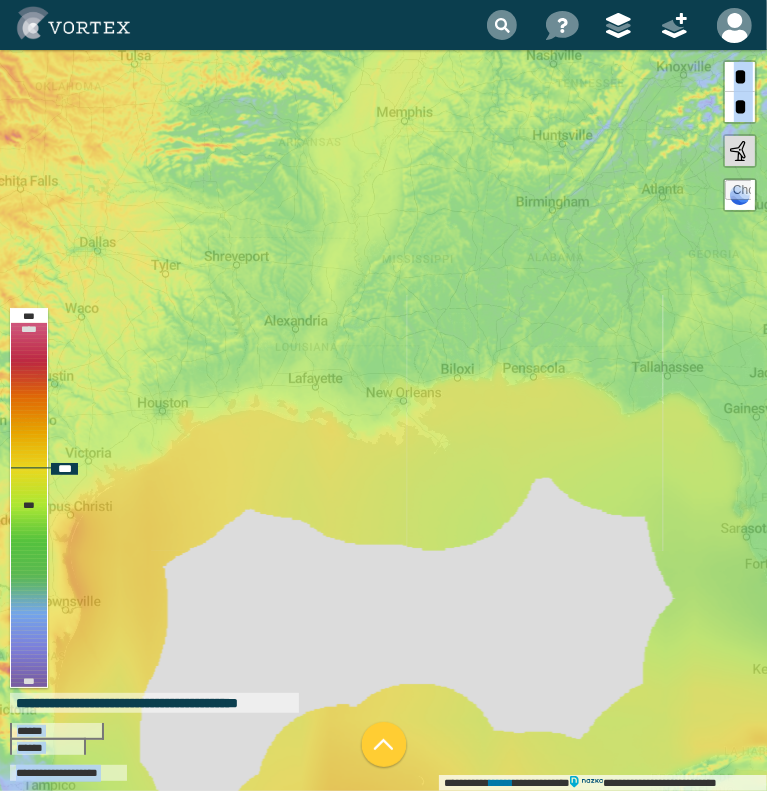 drag, startPoint x: 237, startPoint y: 481, endPoint x: 400, endPoint y: 438, distance: 168.57639 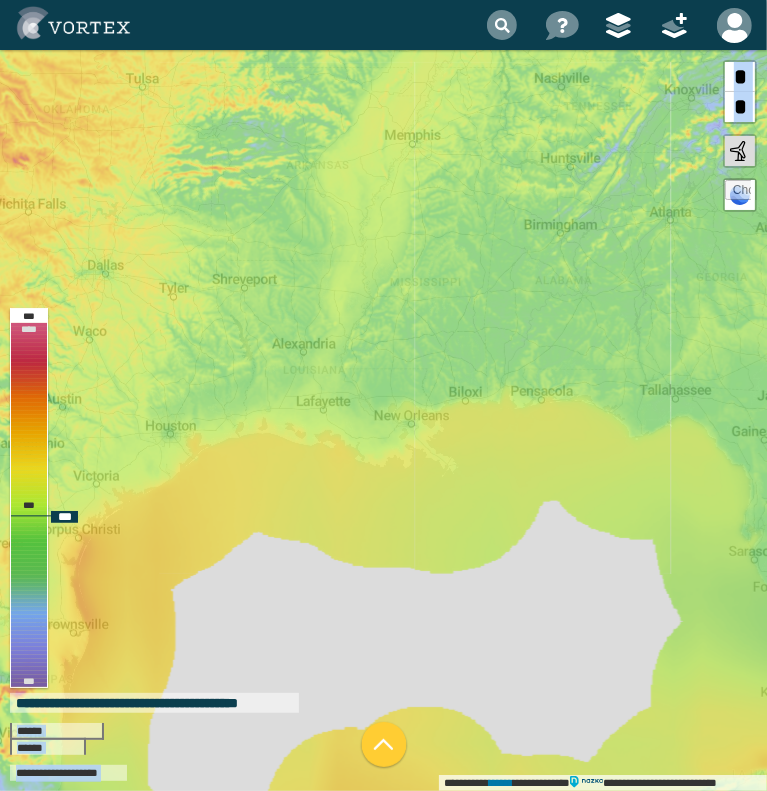 drag, startPoint x: 458, startPoint y: 395, endPoint x: 421, endPoint y: 413, distance: 41.14608 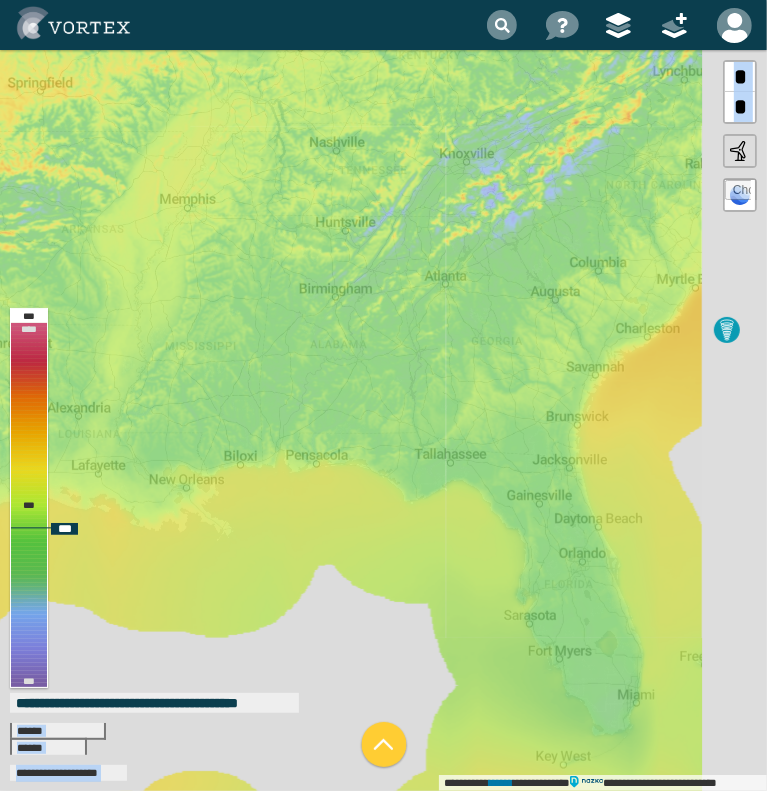 click on "**********" at bounding box center [383, 420] 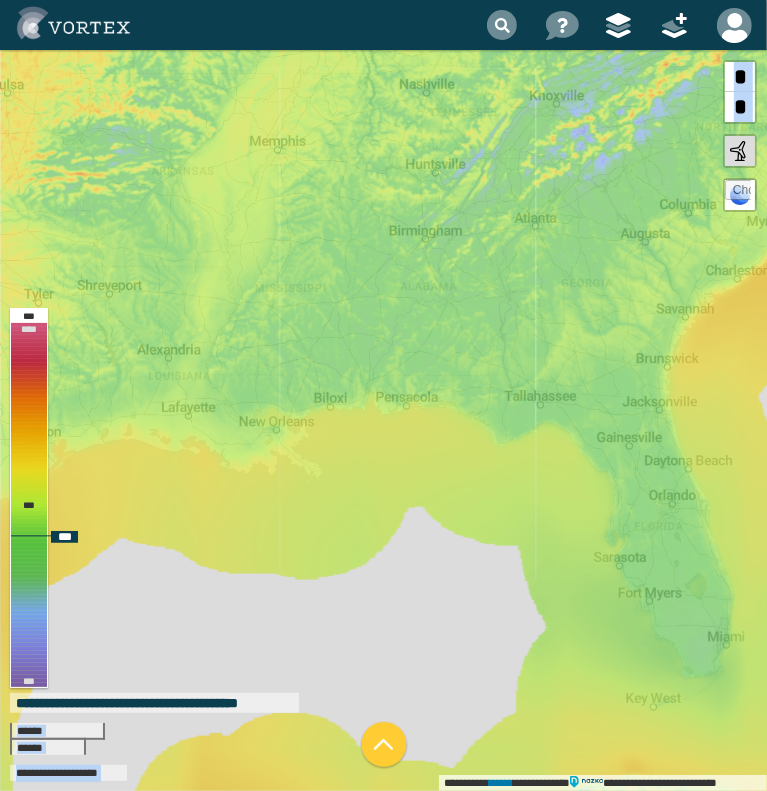 drag, startPoint x: 369, startPoint y: 416, endPoint x: 548, endPoint y: 340, distance: 194.46594 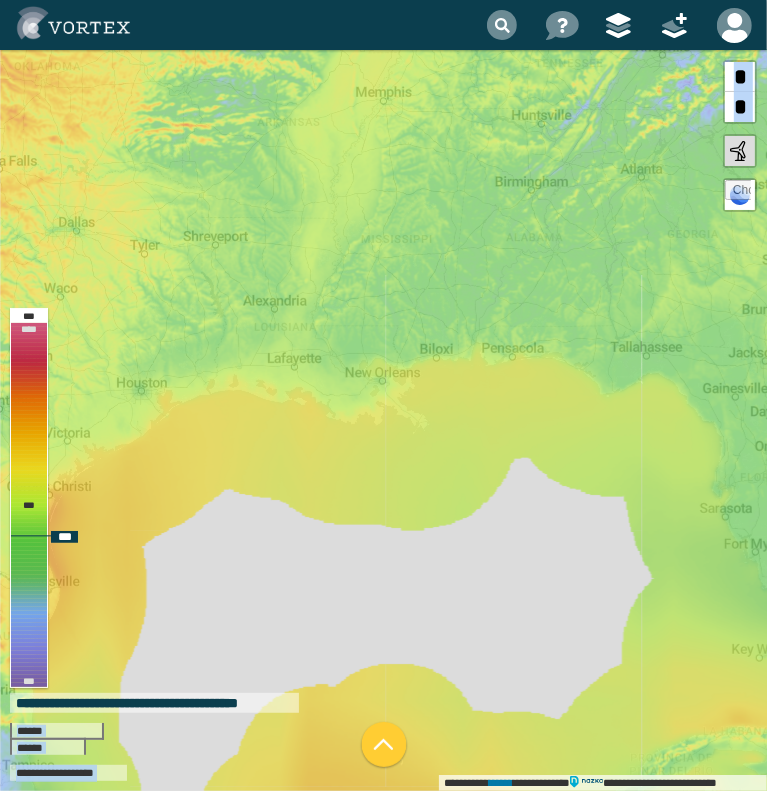 drag, startPoint x: 377, startPoint y: 382, endPoint x: 563, endPoint y: 323, distance: 195.13329 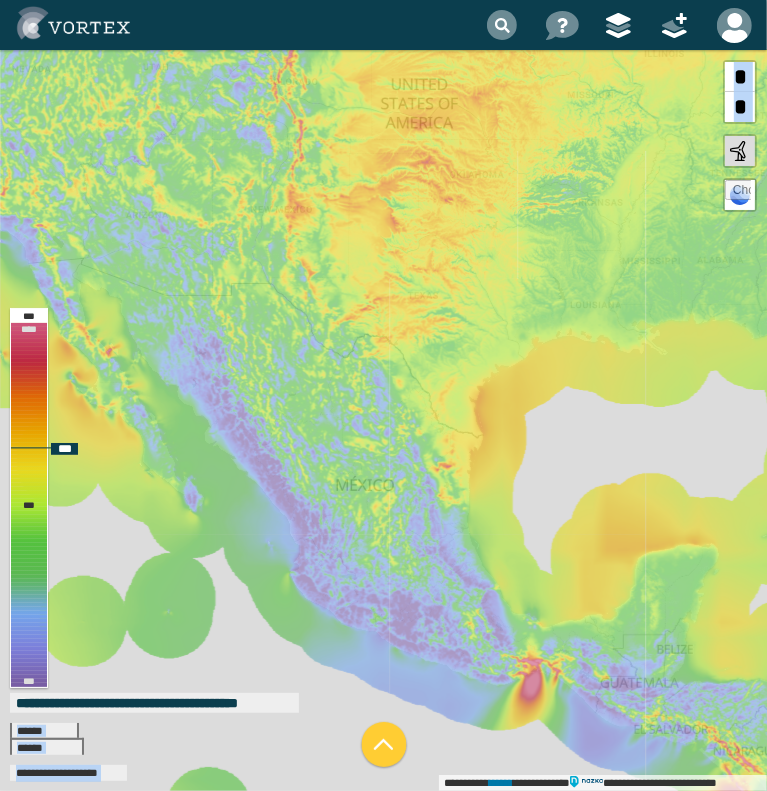 click on "**********" at bounding box center (383, 420) 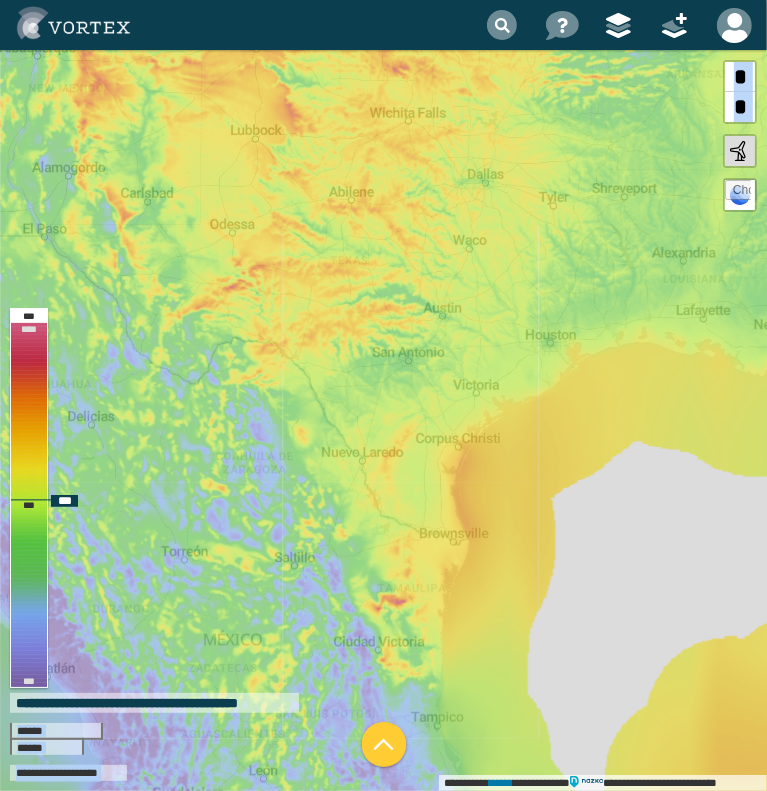 drag, startPoint x: 470, startPoint y: 391, endPoint x: 474, endPoint y: 427, distance: 36.221542 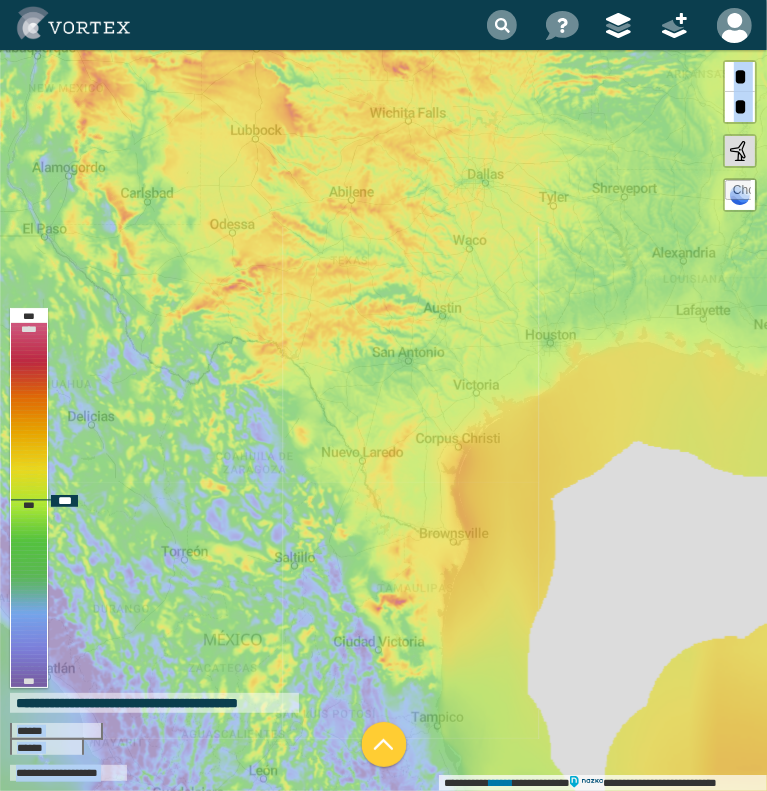 click on "**********" at bounding box center (383, 420) 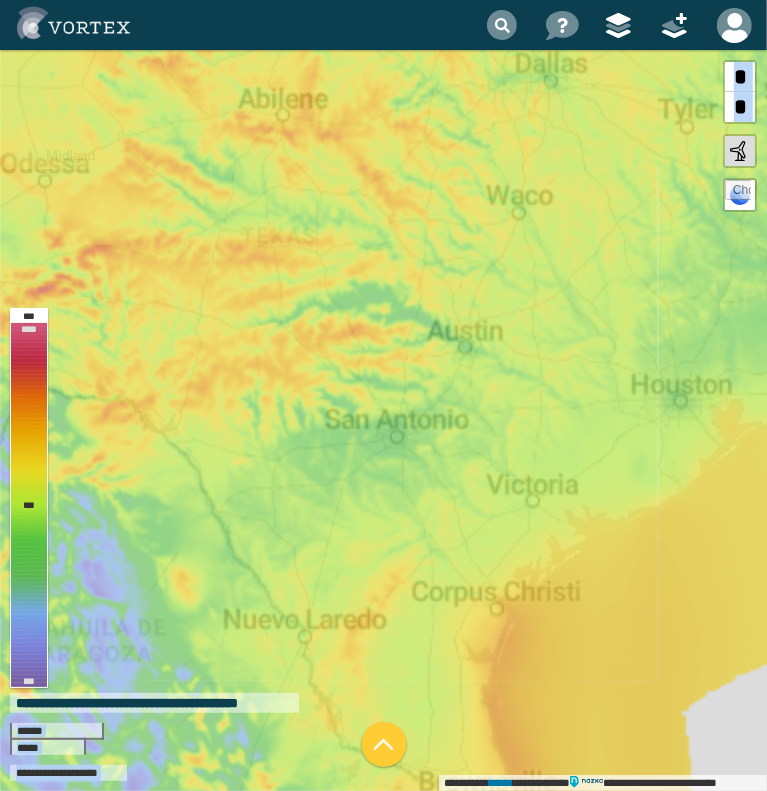 drag, startPoint x: 491, startPoint y: 372, endPoint x: 487, endPoint y: 399, distance: 27.294687 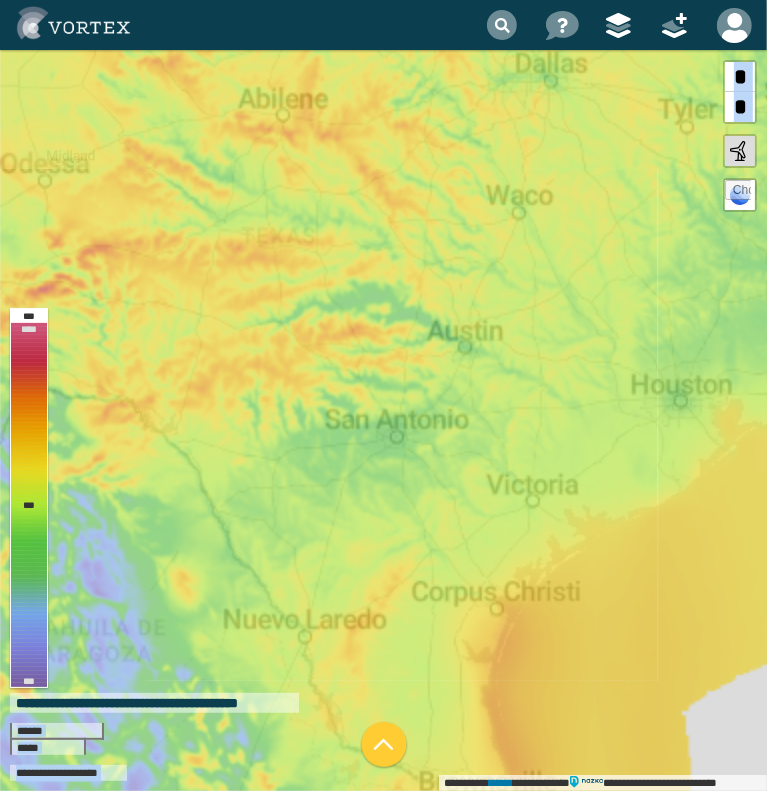 click on "**********" at bounding box center (383, 420) 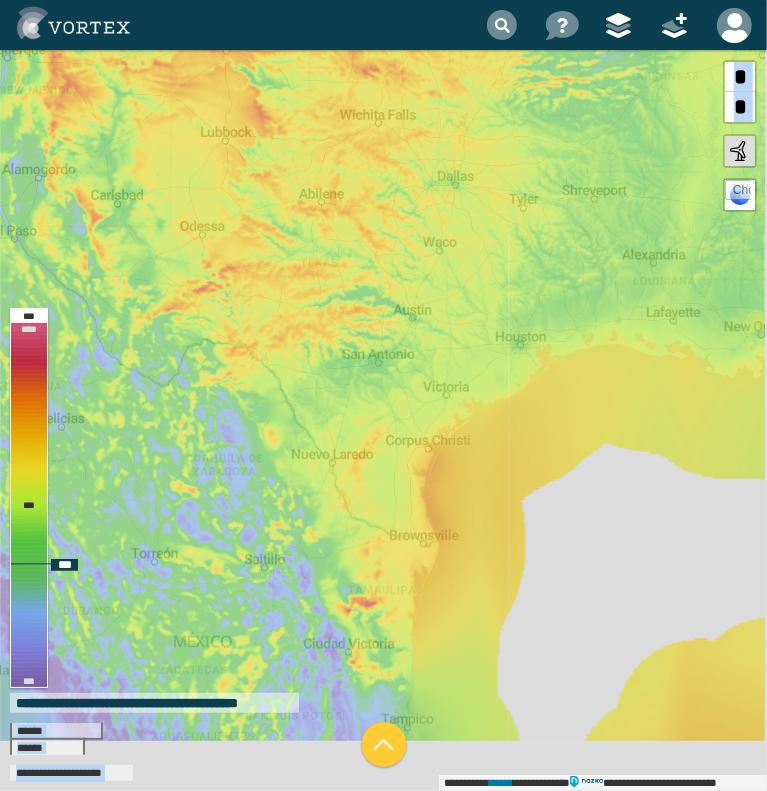 click on "**********" at bounding box center [383, 420] 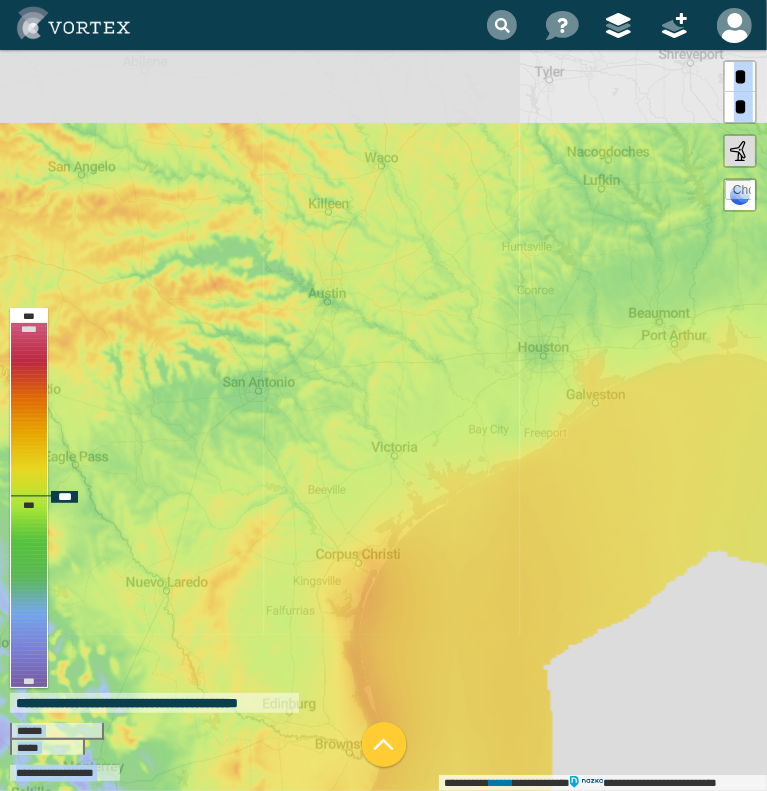 drag, startPoint x: 397, startPoint y: 343, endPoint x: 316, endPoint y: 472, distance: 152.32202 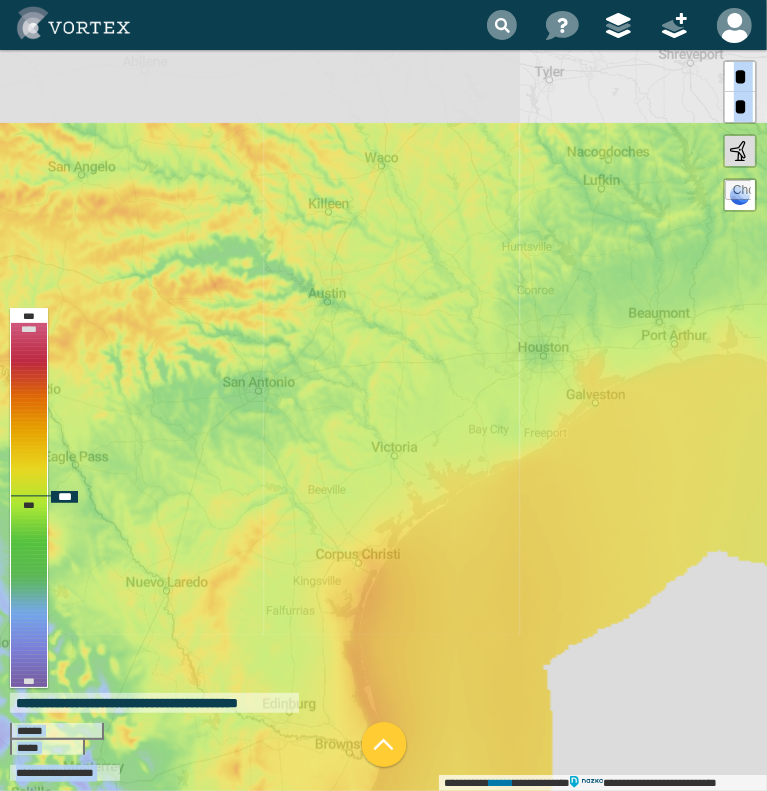 click on "**********" at bounding box center (383, 420) 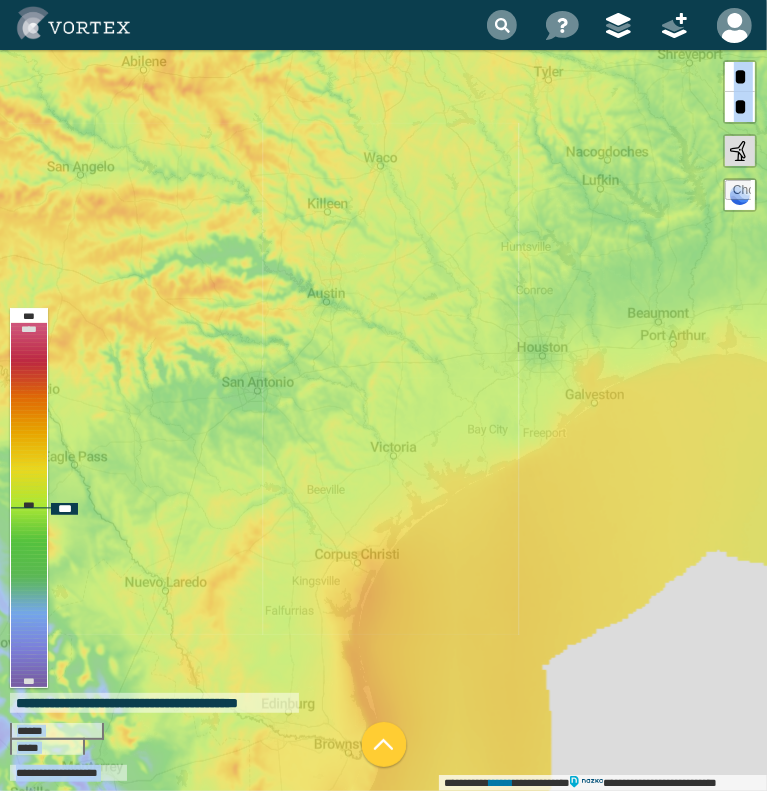 drag, startPoint x: 380, startPoint y: 341, endPoint x: 258, endPoint y: 340, distance: 122.0041 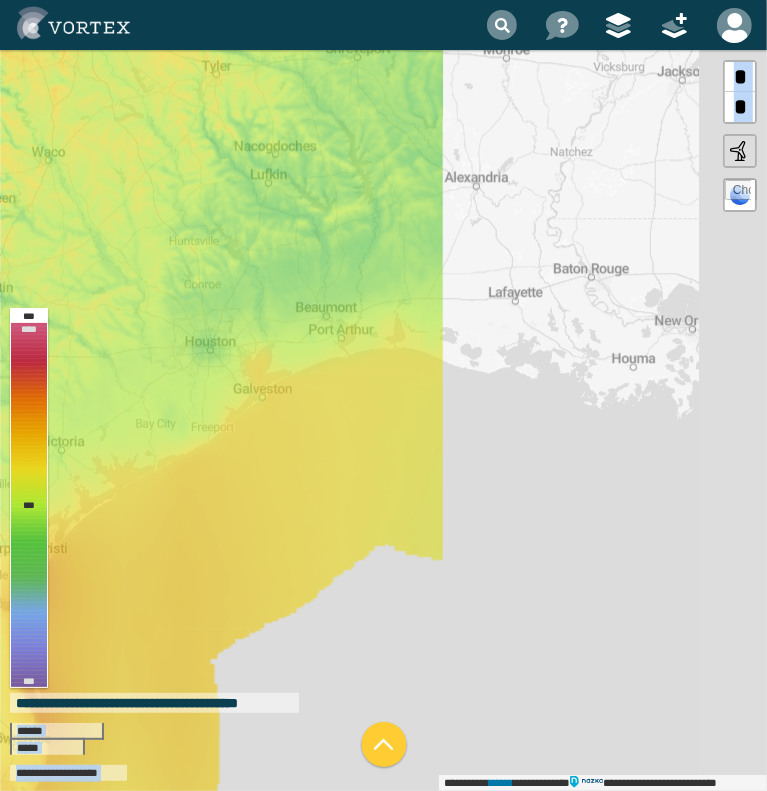 drag, startPoint x: 473, startPoint y: 343, endPoint x: 446, endPoint y: 343, distance: 27 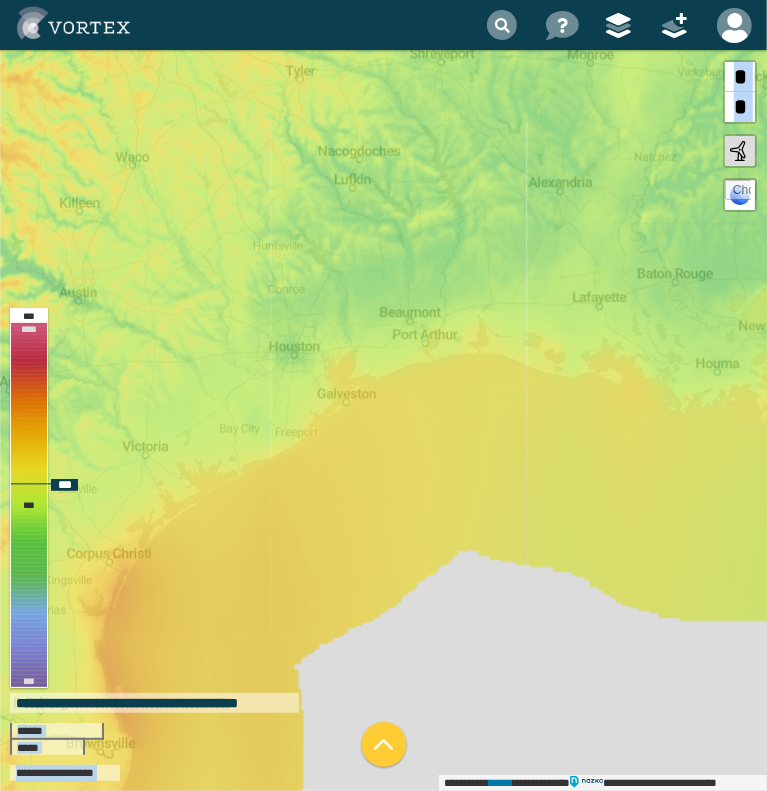 drag, startPoint x: 401, startPoint y: 342, endPoint x: 472, endPoint y: 347, distance: 71.17584 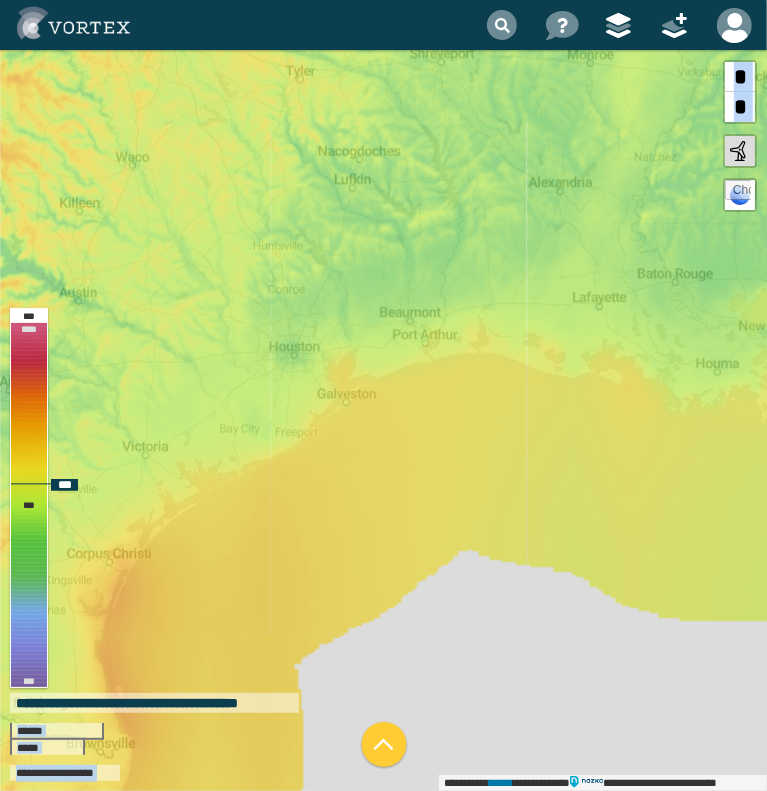 click on "**********" at bounding box center (383, 420) 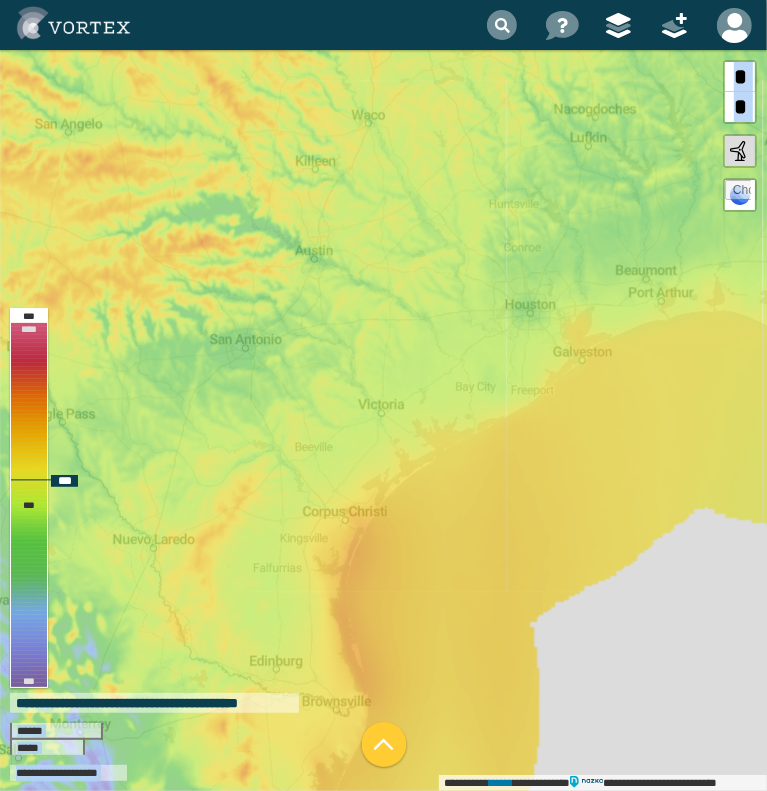 drag, startPoint x: 527, startPoint y: 321, endPoint x: 717, endPoint y: 314, distance: 190.1289 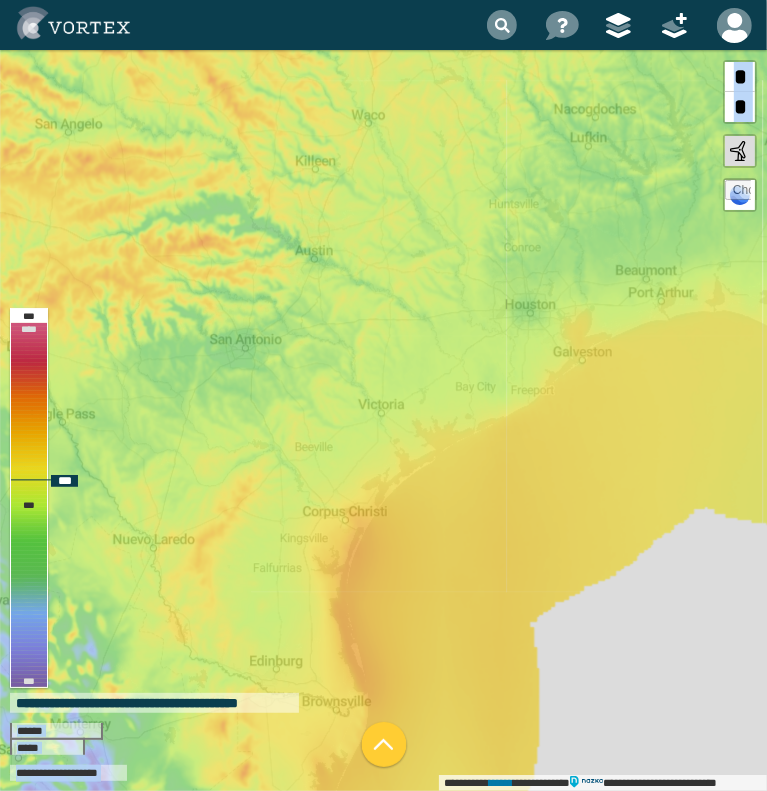 click on "**********" at bounding box center (383, 420) 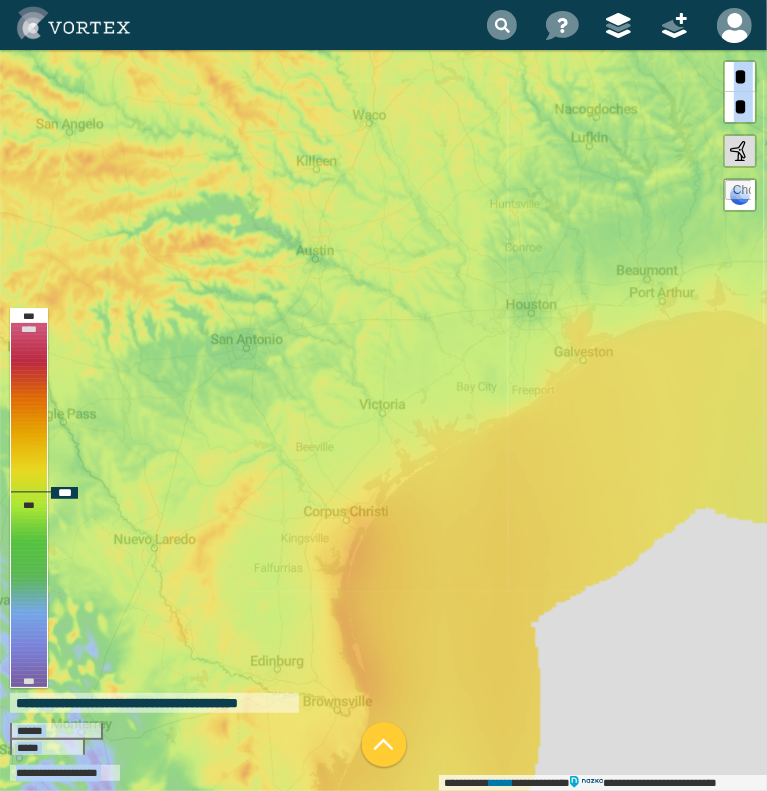 click on "**********" at bounding box center (383, 420) 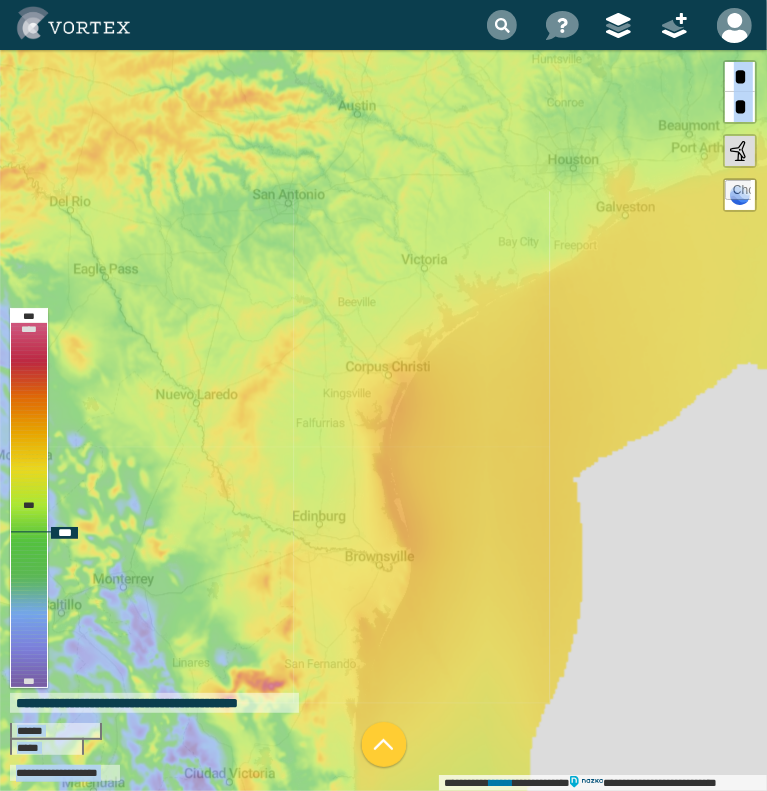 drag, startPoint x: 264, startPoint y: 355, endPoint x: 309, endPoint y: 212, distance: 149.91331 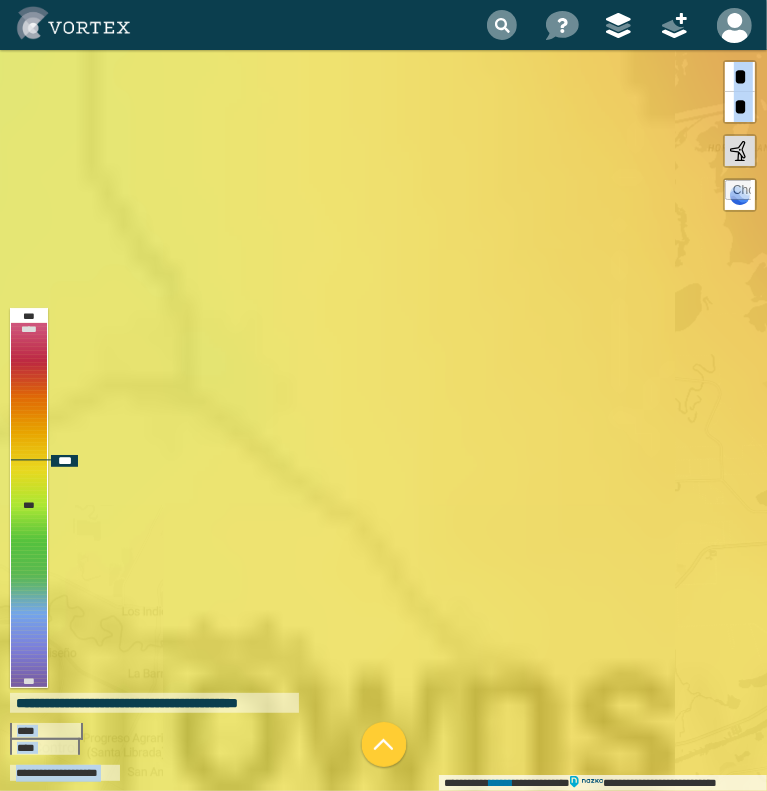 drag, startPoint x: 492, startPoint y: 447, endPoint x: 513, endPoint y: 406, distance: 46.06517 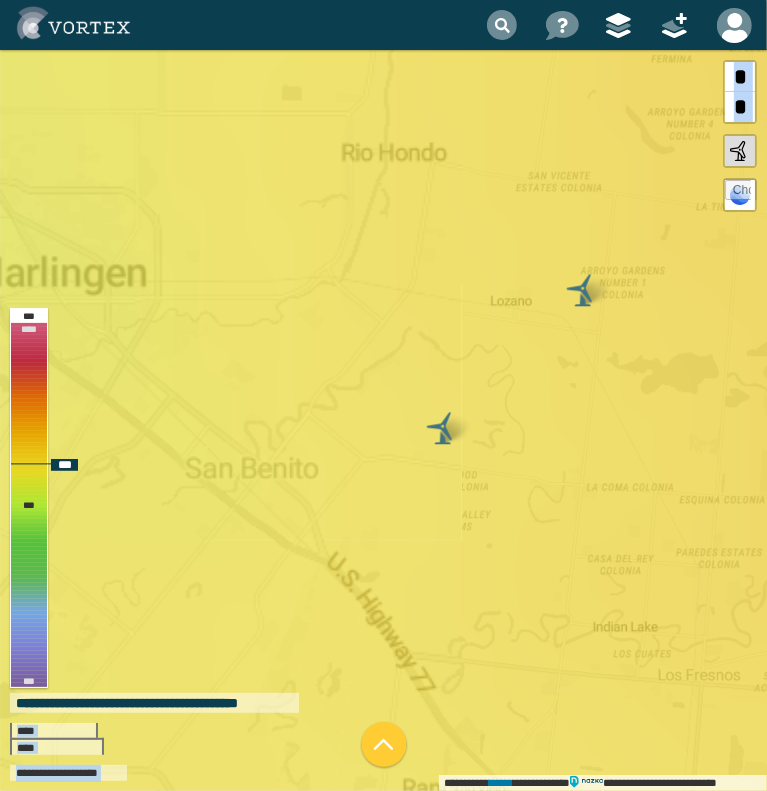 click at bounding box center (443, 428) 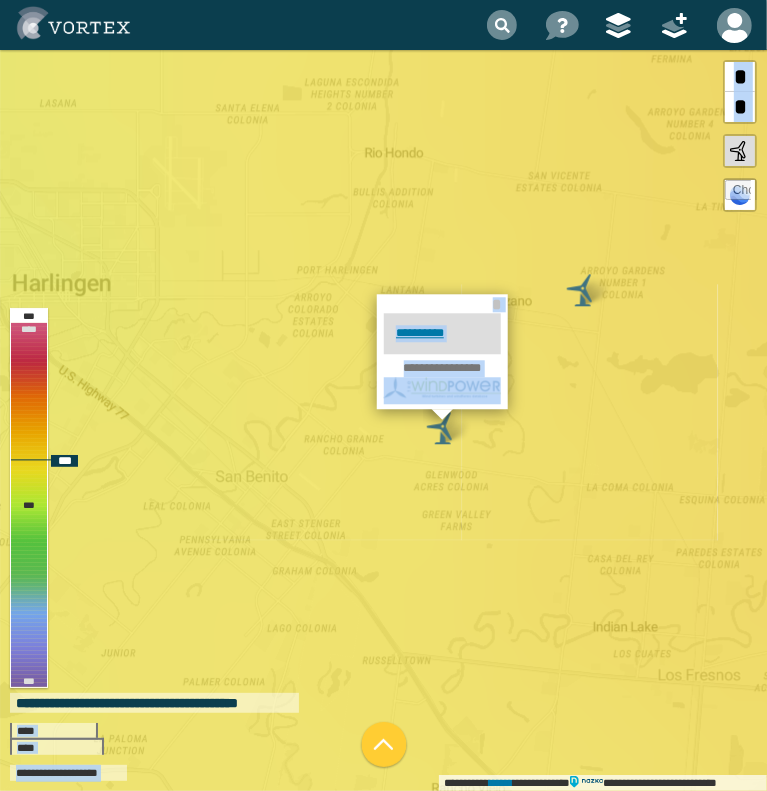 click at bounding box center [583, 290] 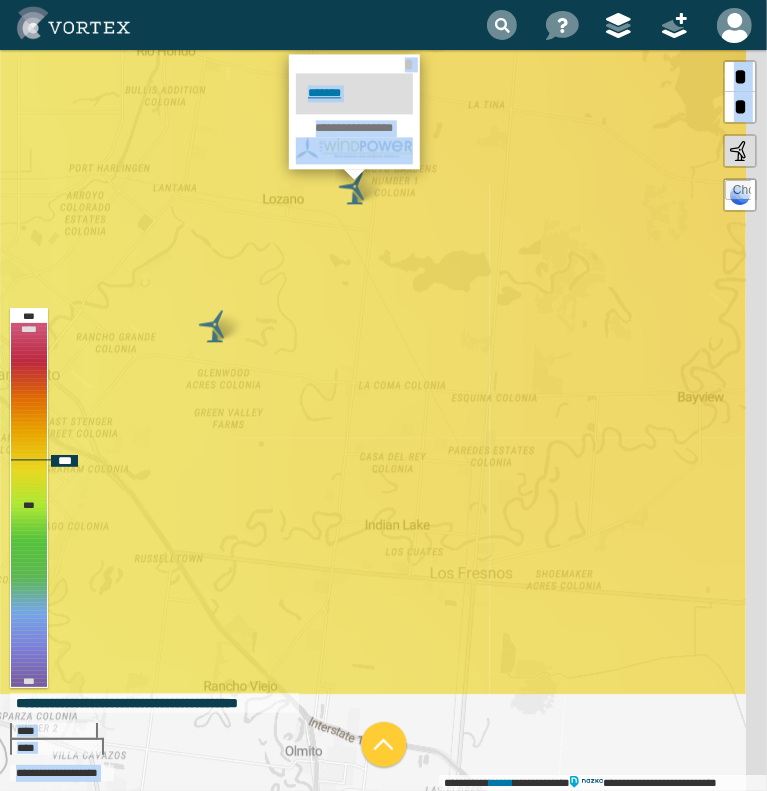 drag, startPoint x: 574, startPoint y: 347, endPoint x: 318, endPoint y: 233, distance: 280.23563 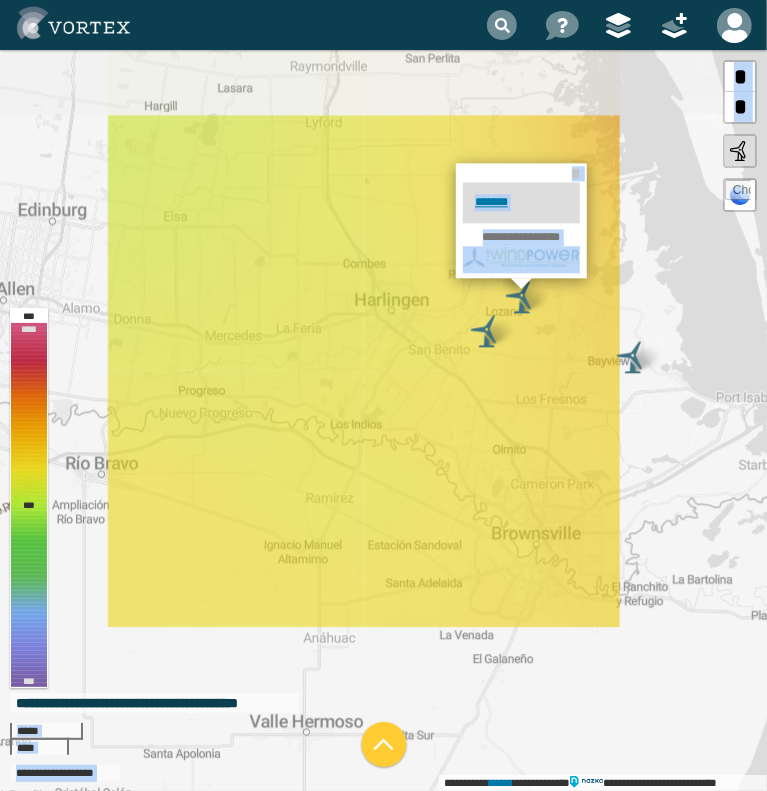 click at bounding box center (633, 357) 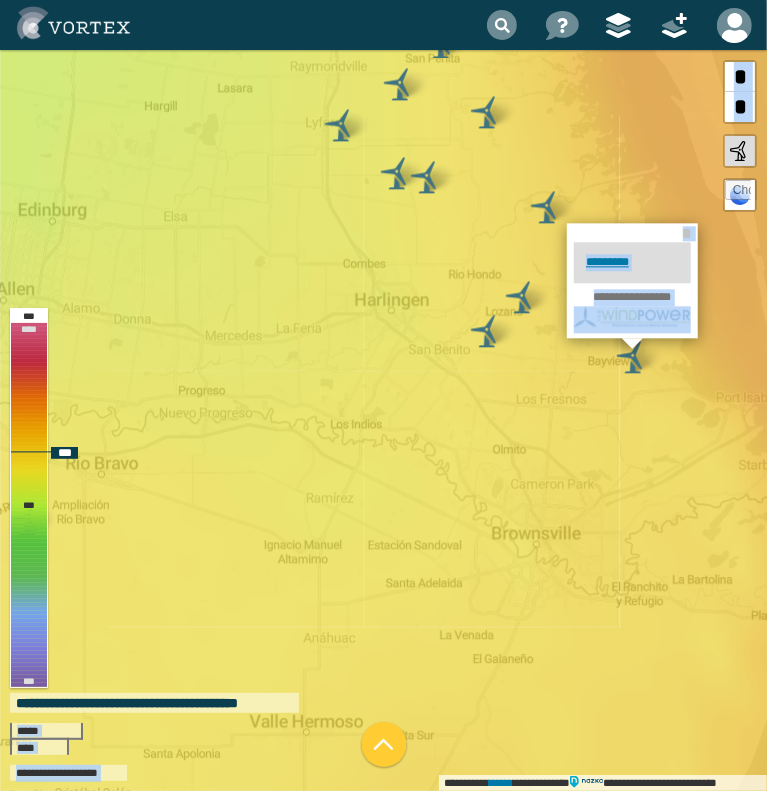 click at bounding box center [547, 207] 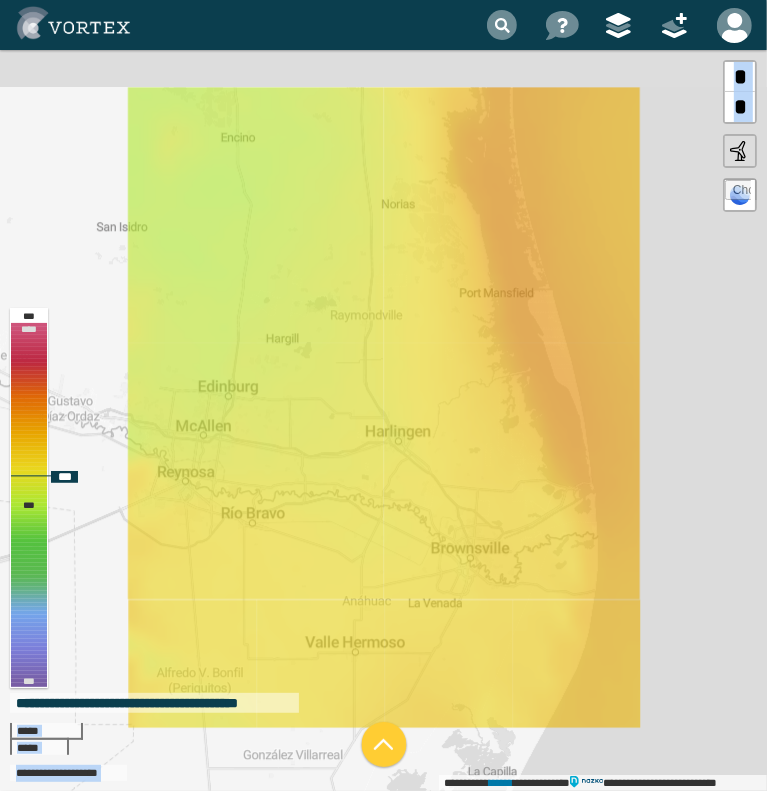 drag, startPoint x: 396, startPoint y: 359, endPoint x: 400, endPoint y: 435, distance: 76.105194 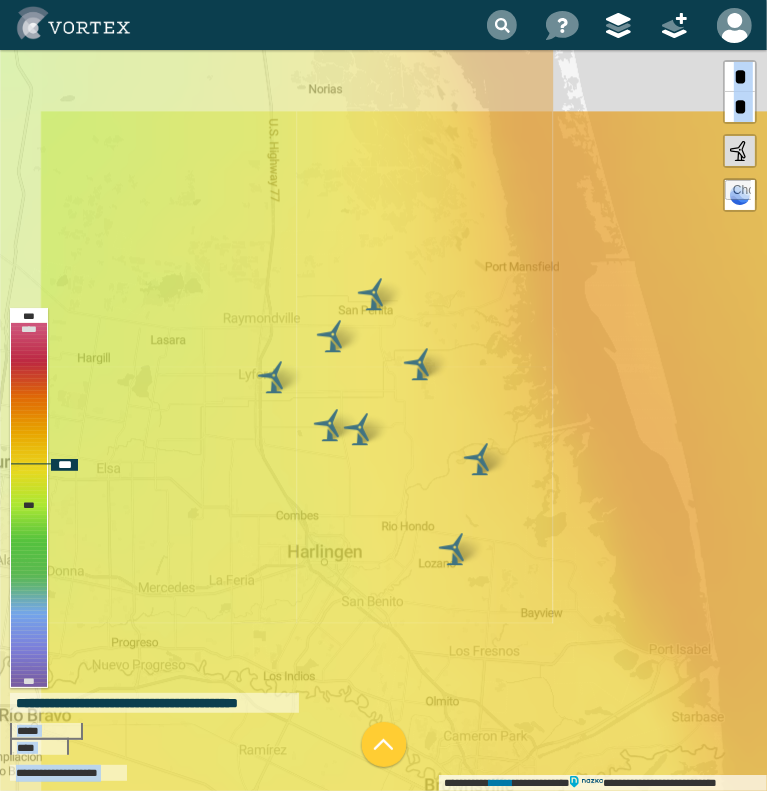 drag, startPoint x: 397, startPoint y: 271, endPoint x: 394, endPoint y: 462, distance: 191.02356 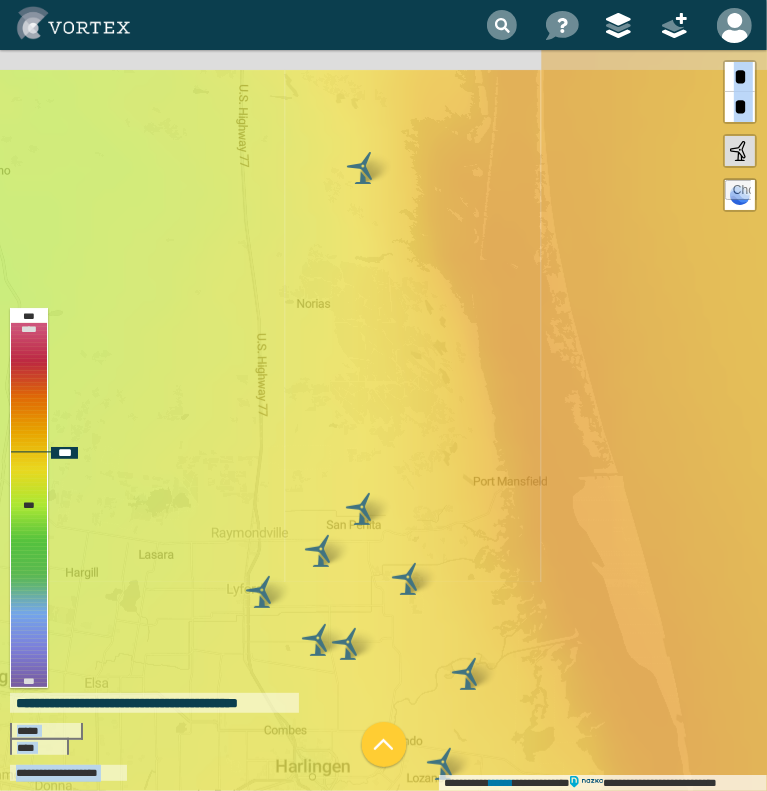 drag, startPoint x: 403, startPoint y: 300, endPoint x: 423, endPoint y: 485, distance: 186.07794 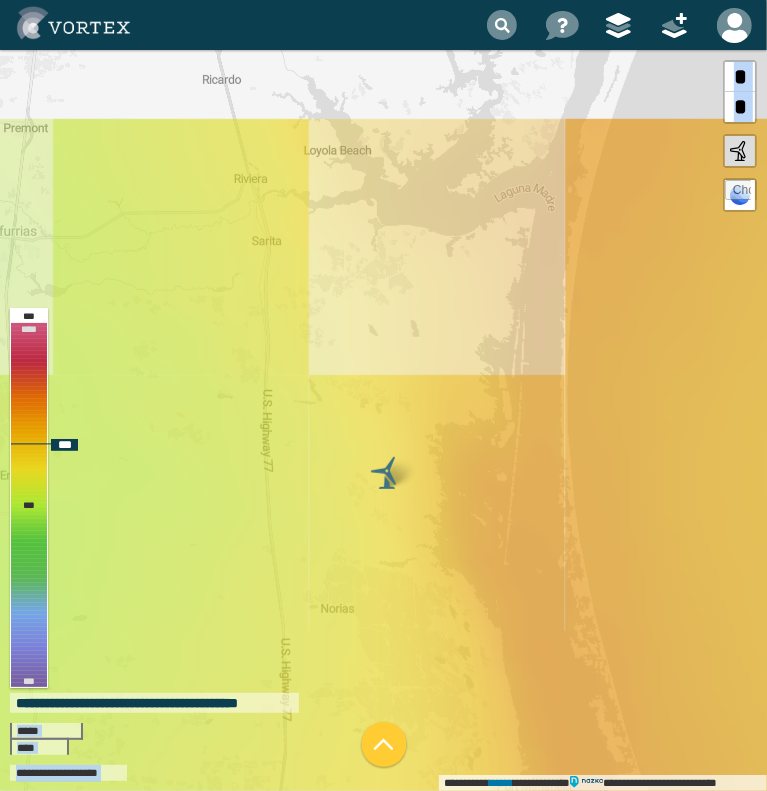 drag, startPoint x: 427, startPoint y: 419, endPoint x: 419, endPoint y: 471, distance: 52.611786 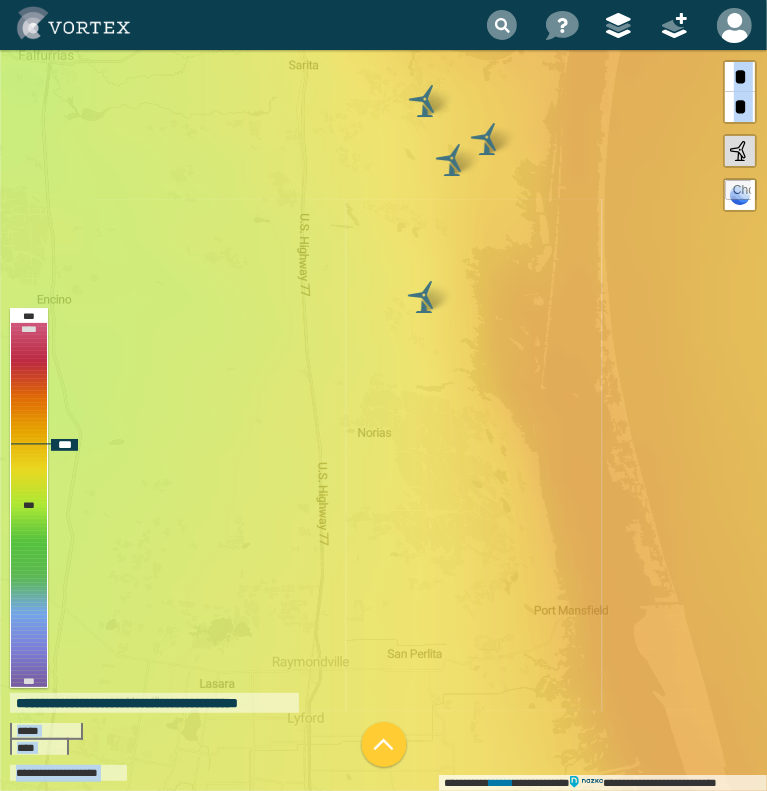 drag, startPoint x: 419, startPoint y: 451, endPoint x: 457, endPoint y: 293, distance: 162.50539 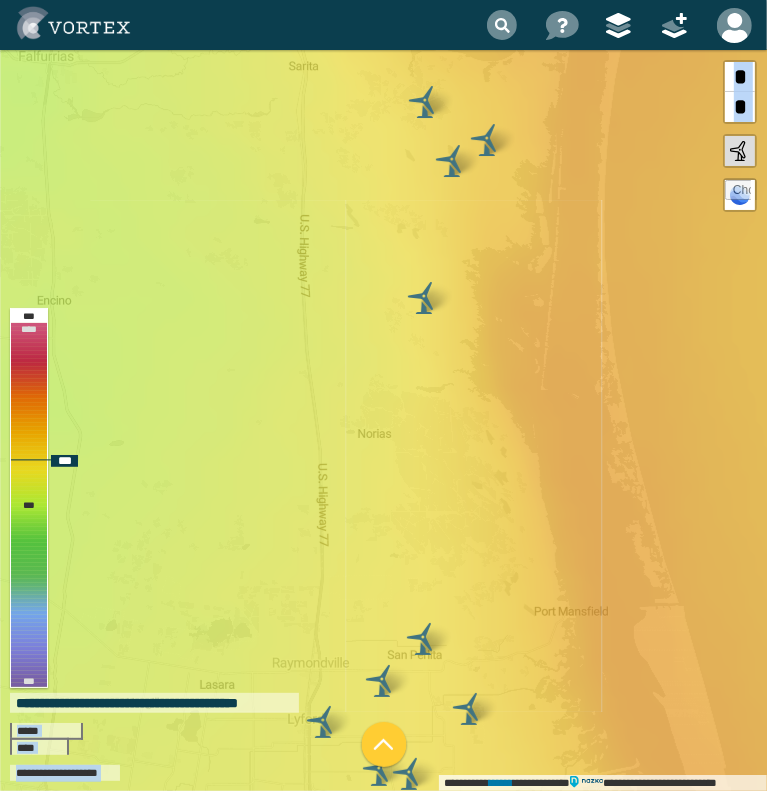 click at bounding box center (424, 298) 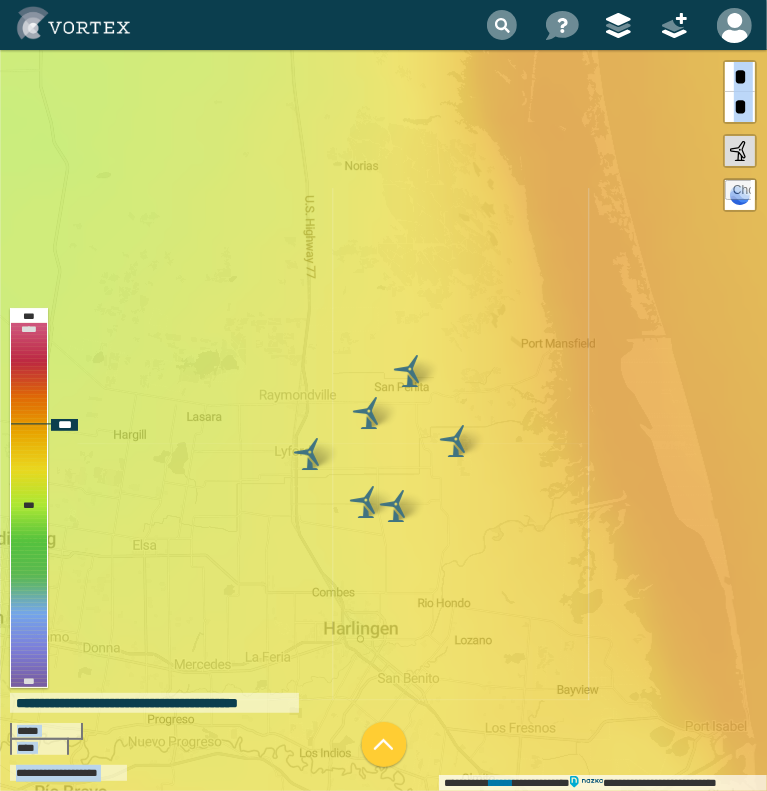 drag, startPoint x: 520, startPoint y: 294, endPoint x: 499, endPoint y: 177, distance: 118.869675 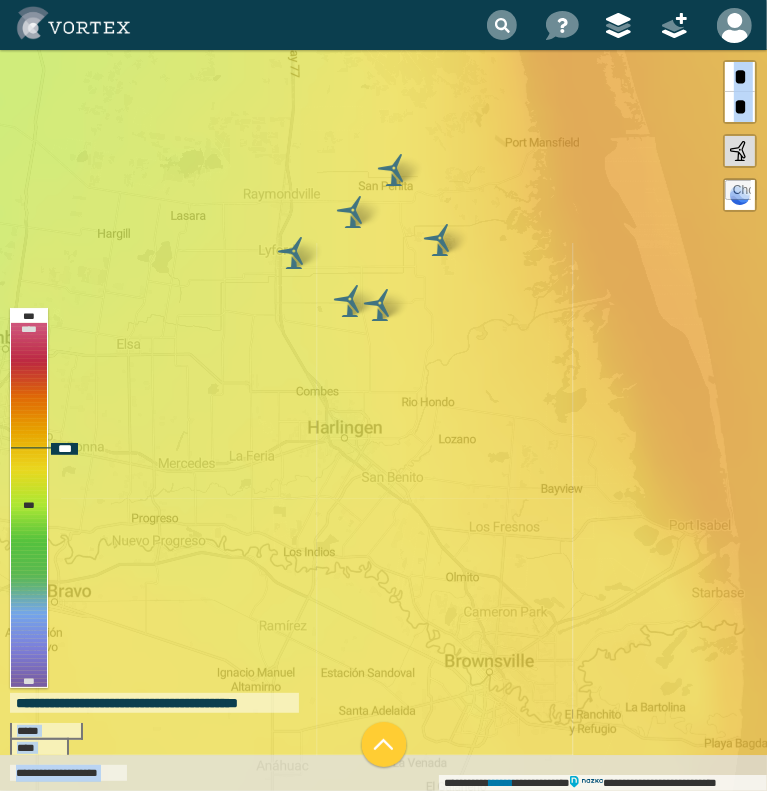 drag, startPoint x: 493, startPoint y: 339, endPoint x: 477, endPoint y: 131, distance: 208.61447 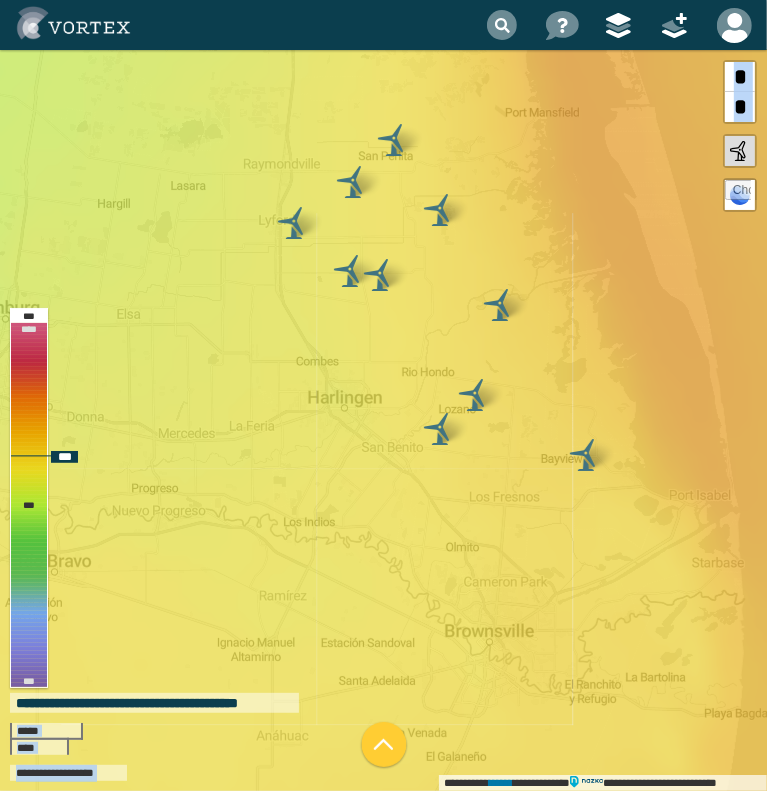 drag, startPoint x: 482, startPoint y: 315, endPoint x: 465, endPoint y: 271, distance: 47.169907 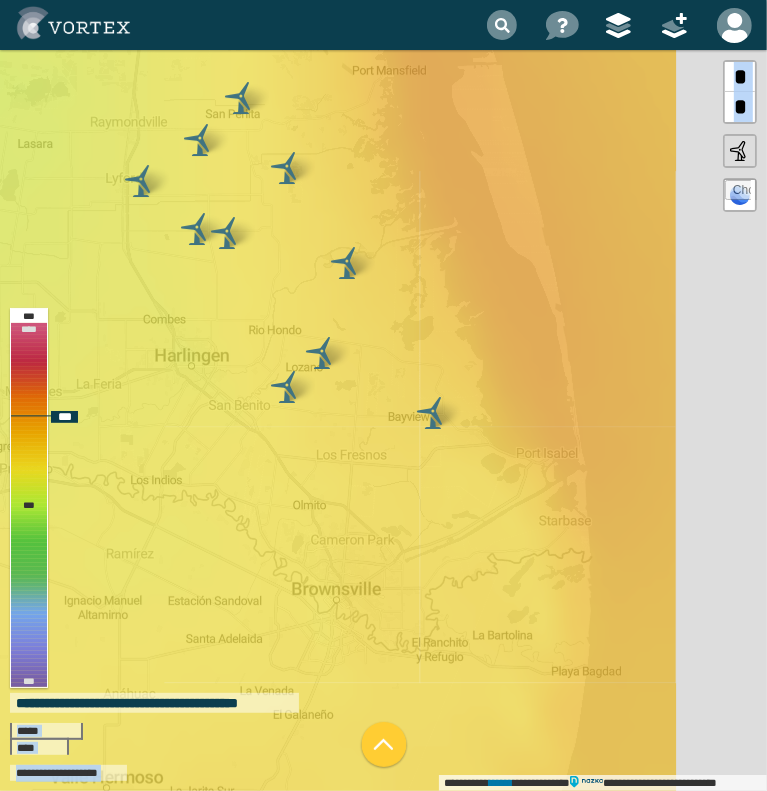 drag, startPoint x: 640, startPoint y: 239, endPoint x: 508, endPoint y: 237, distance: 132.01515 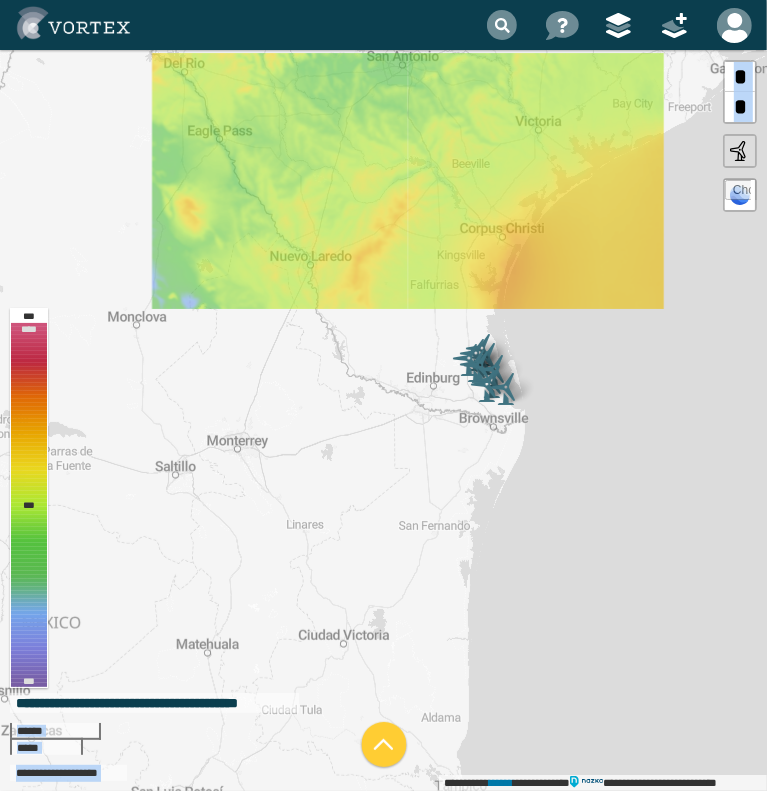 drag, startPoint x: 518, startPoint y: 318, endPoint x: 506, endPoint y: 401, distance: 83.86298 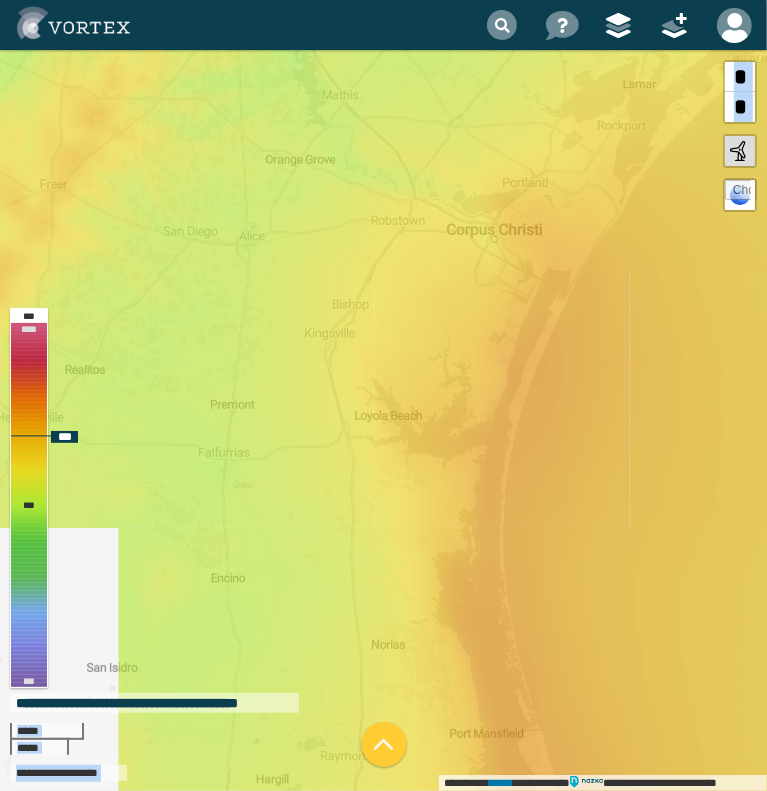 drag, startPoint x: 490, startPoint y: 322, endPoint x: 484, endPoint y: 370, distance: 48.373547 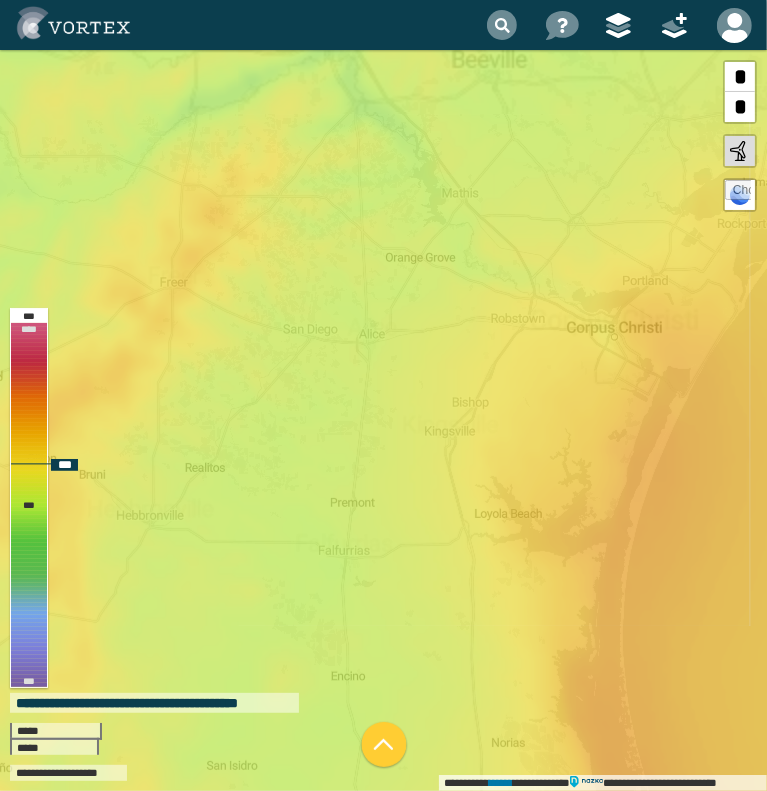 drag, startPoint x: 564, startPoint y: 333, endPoint x: 487, endPoint y: 344, distance: 77.781746 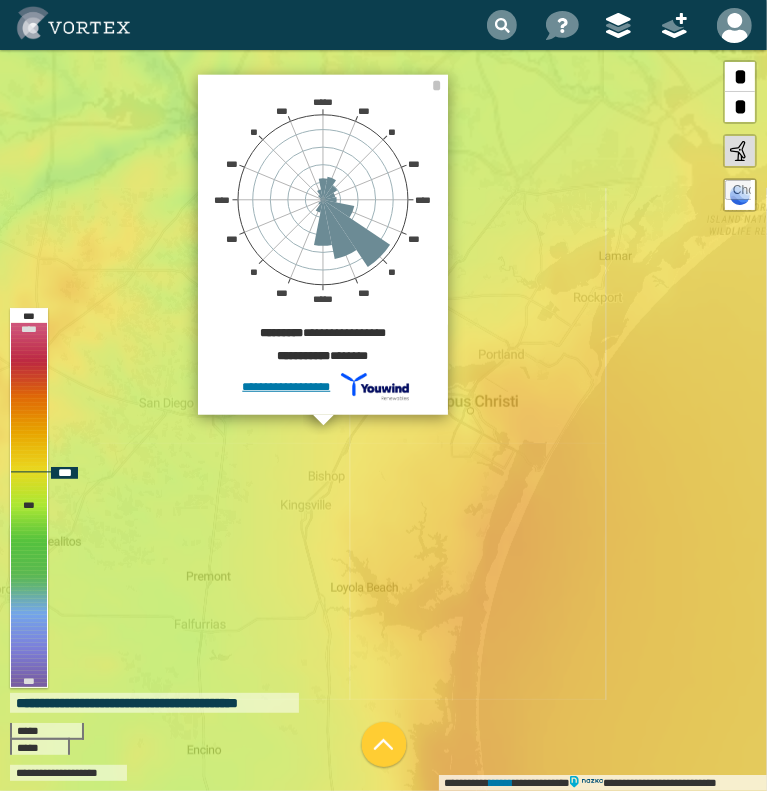 drag, startPoint x: 651, startPoint y: 285, endPoint x: 507, endPoint y: 307, distance: 145.67087 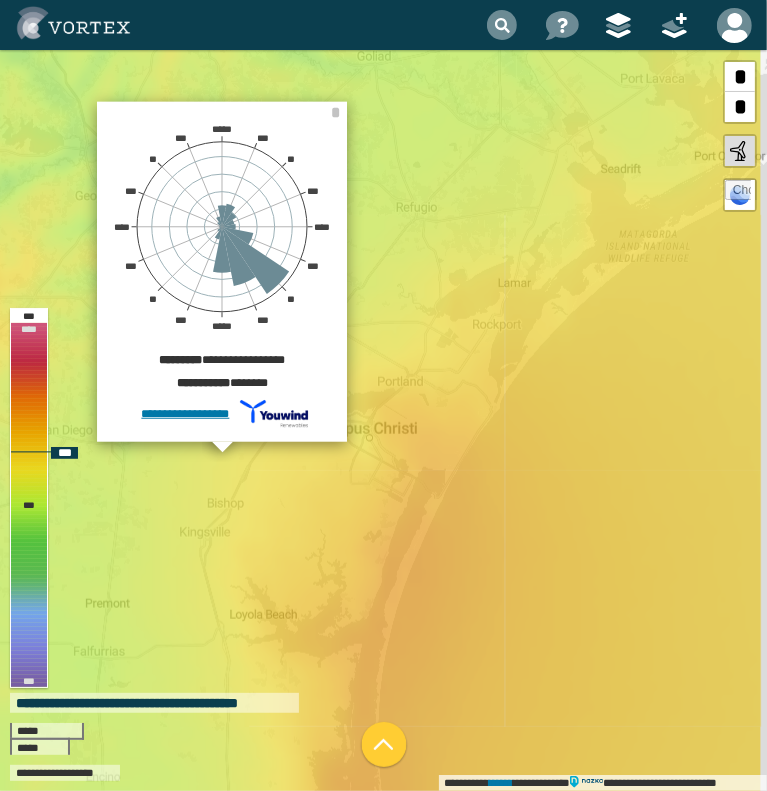 drag, startPoint x: 608, startPoint y: 303, endPoint x: 510, endPoint y: 331, distance: 101.92154 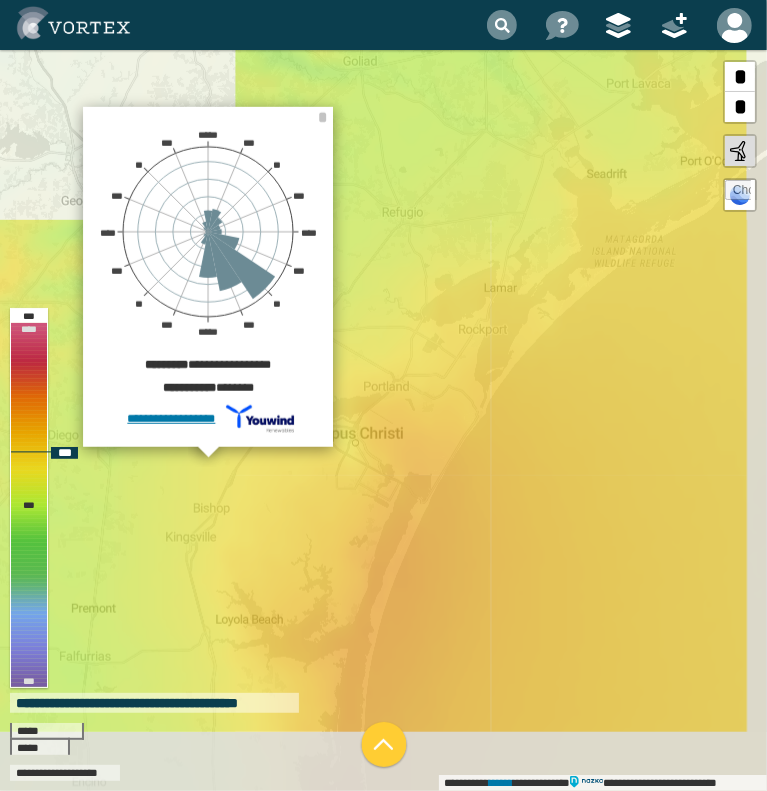 drag, startPoint x: 574, startPoint y: 327, endPoint x: 443, endPoint y: 386, distance: 143.67323 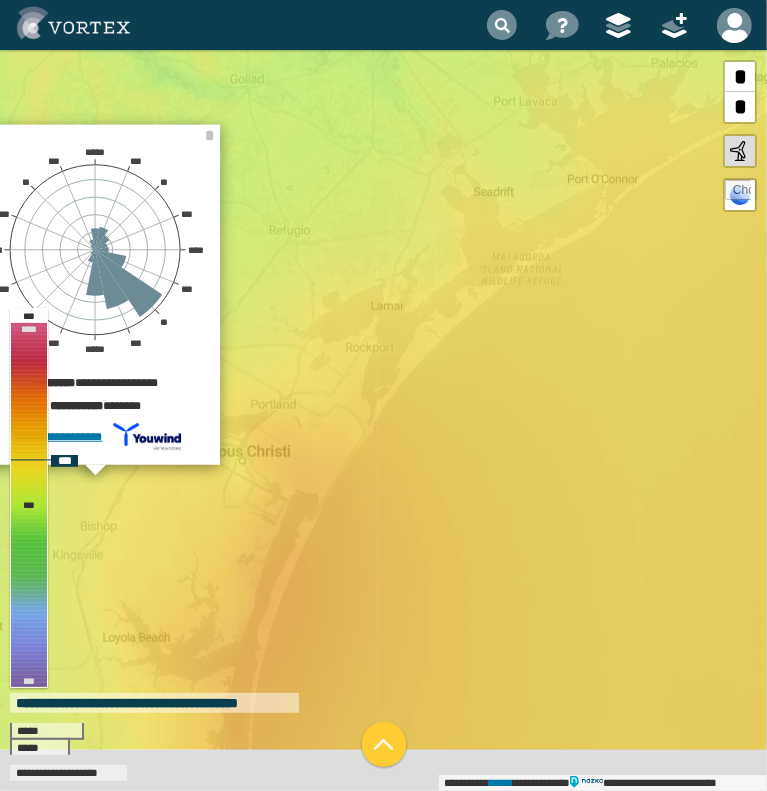 drag, startPoint x: 553, startPoint y: 360, endPoint x: 594, endPoint y: 291, distance: 80.26207 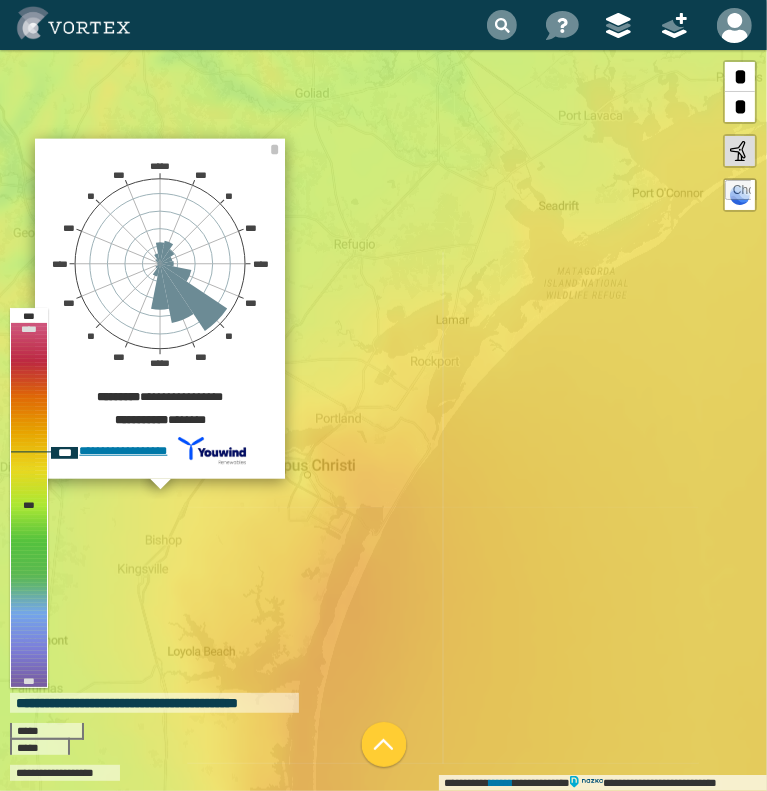 drag, startPoint x: 564, startPoint y: 384, endPoint x: 634, endPoint y: 396, distance: 71.021126 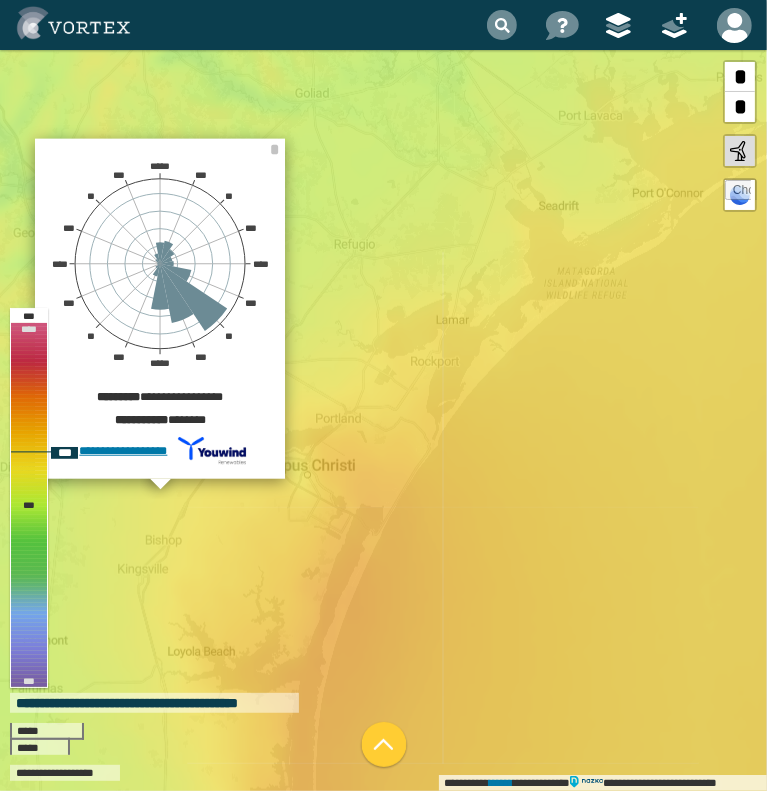 click on "**********" at bounding box center [383, 420] 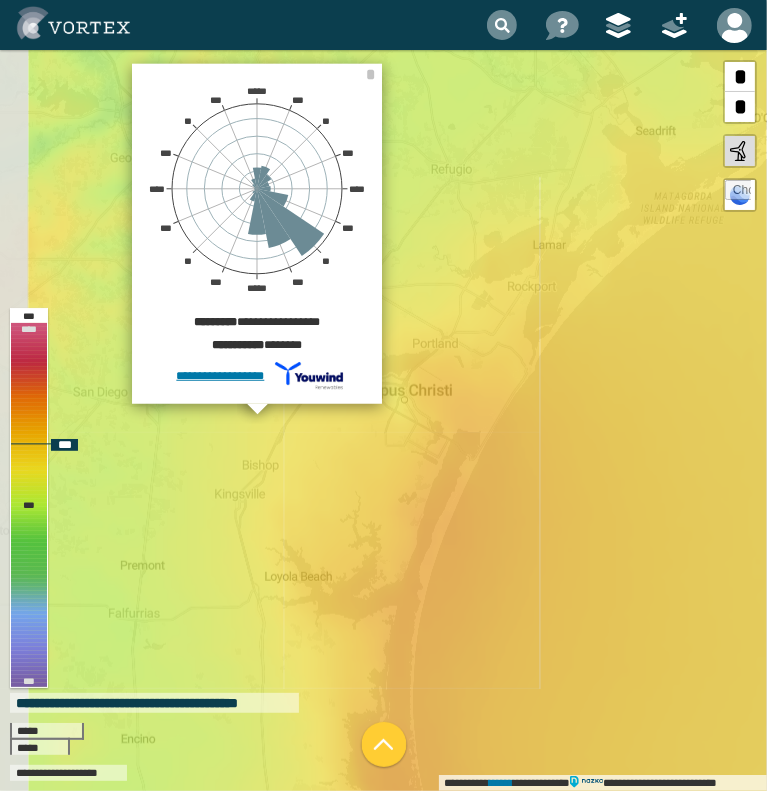 drag, startPoint x: 531, startPoint y: 443, endPoint x: 618, endPoint y: 372, distance: 112.29426 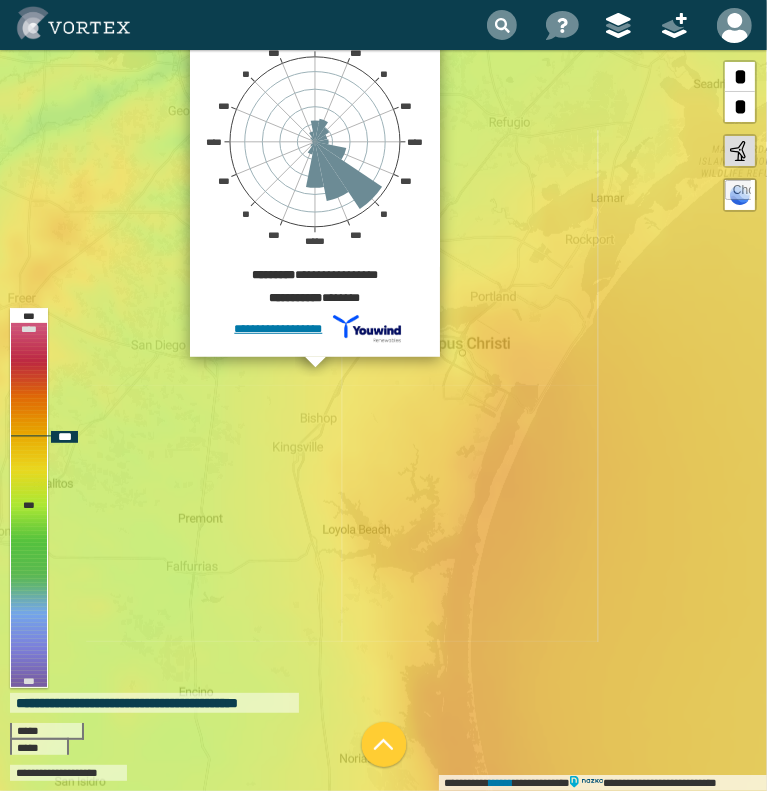 drag, startPoint x: 541, startPoint y: 427, endPoint x: 611, endPoint y: 376, distance: 86.608315 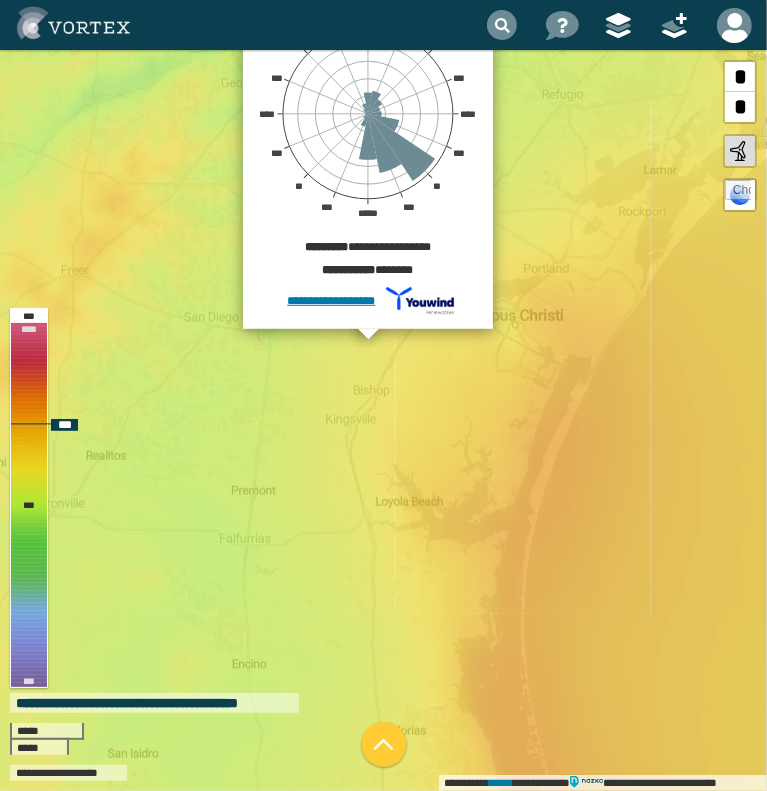 click on "**********" at bounding box center [383, 420] 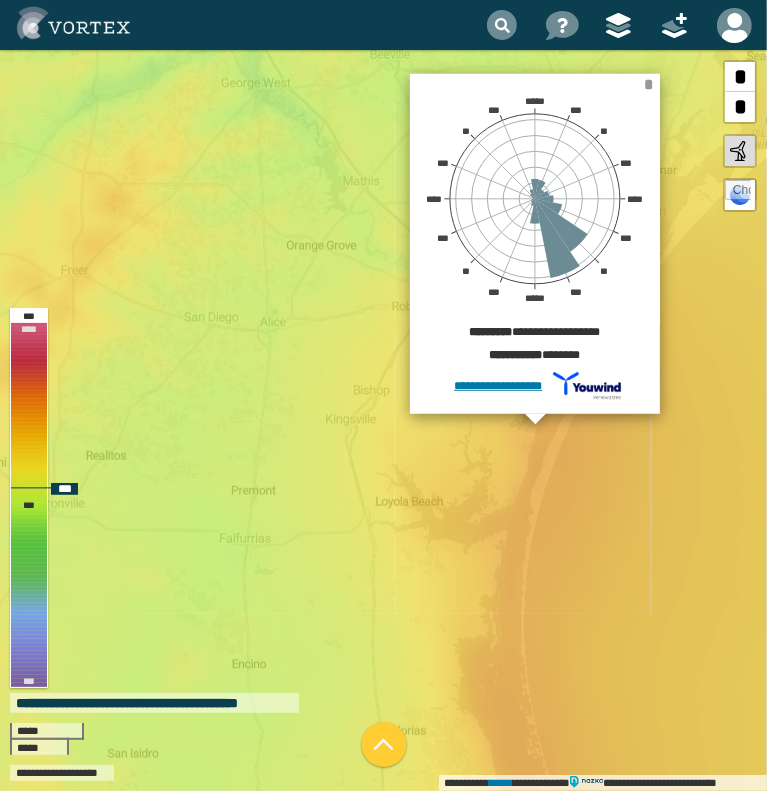 click on "*" at bounding box center (651, 81) 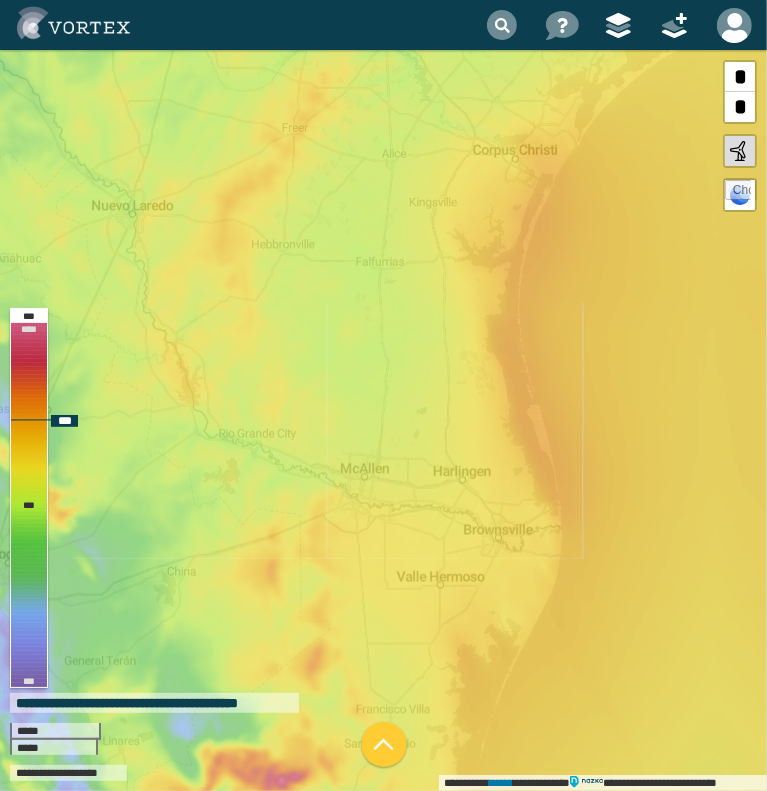 drag, startPoint x: 536, startPoint y: 383, endPoint x: 532, endPoint y: 243, distance: 140.05713 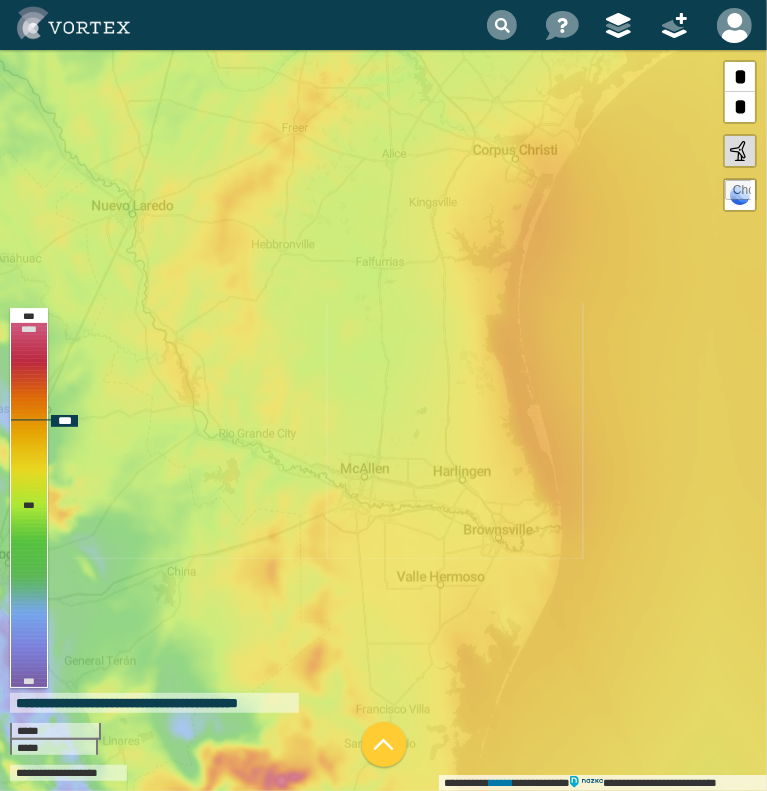 click on "**********" at bounding box center [383, 420] 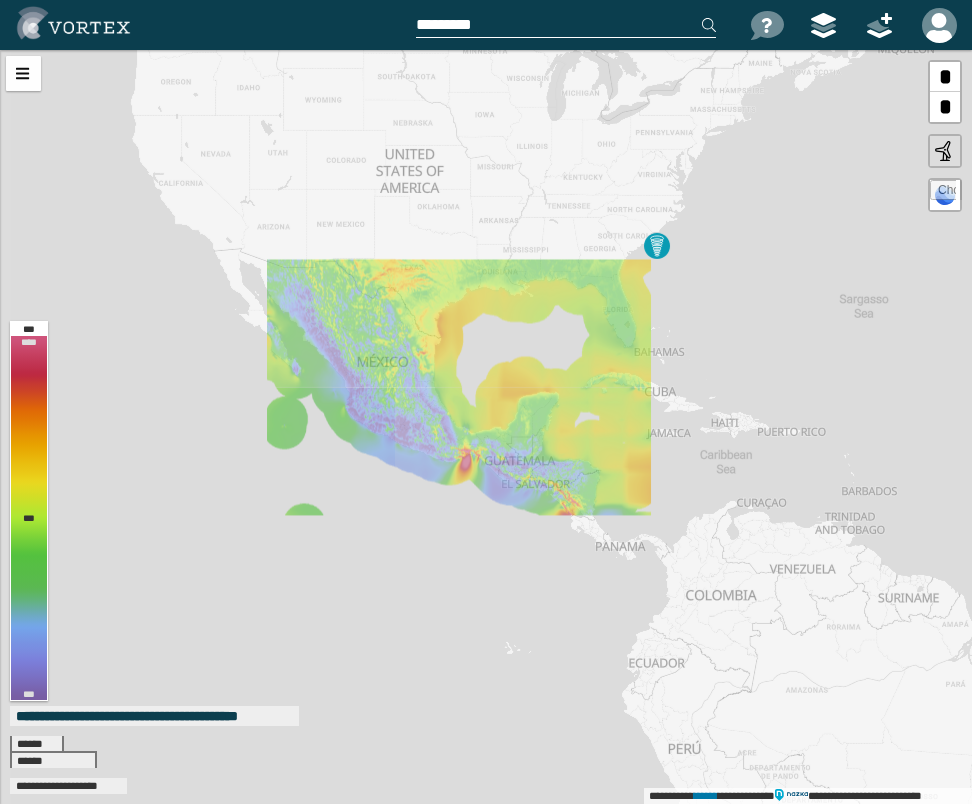 drag, startPoint x: 393, startPoint y: 288, endPoint x: 377, endPoint y: 288, distance: 16 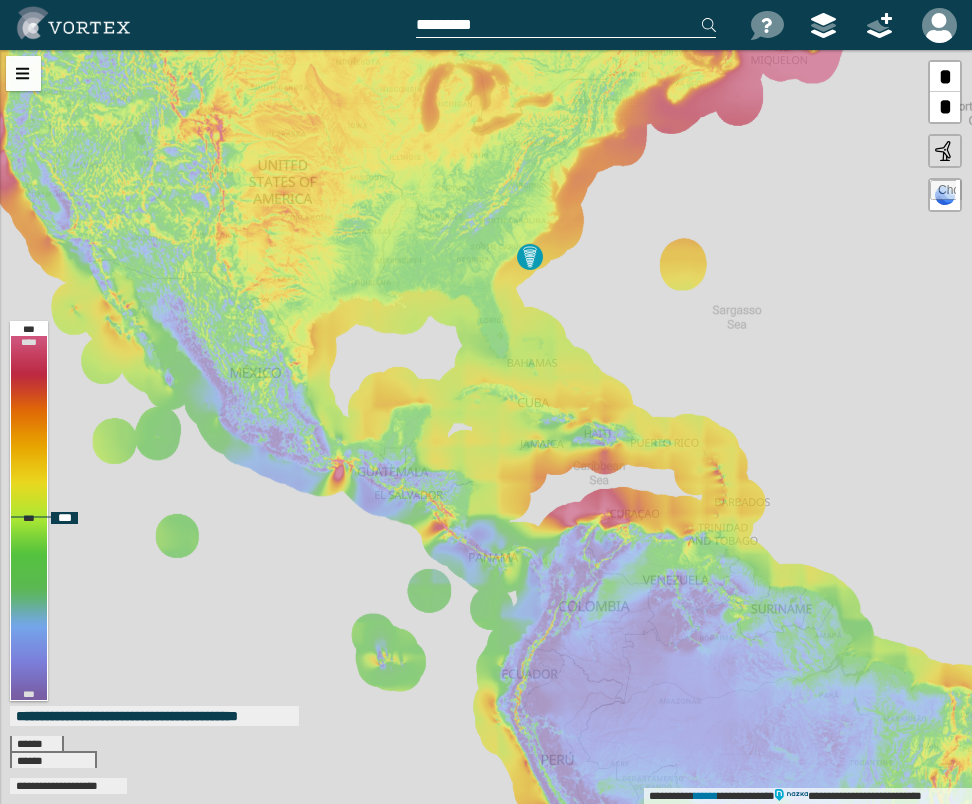 drag, startPoint x: 534, startPoint y: 206, endPoint x: 417, endPoint y: 219, distance: 117.72001 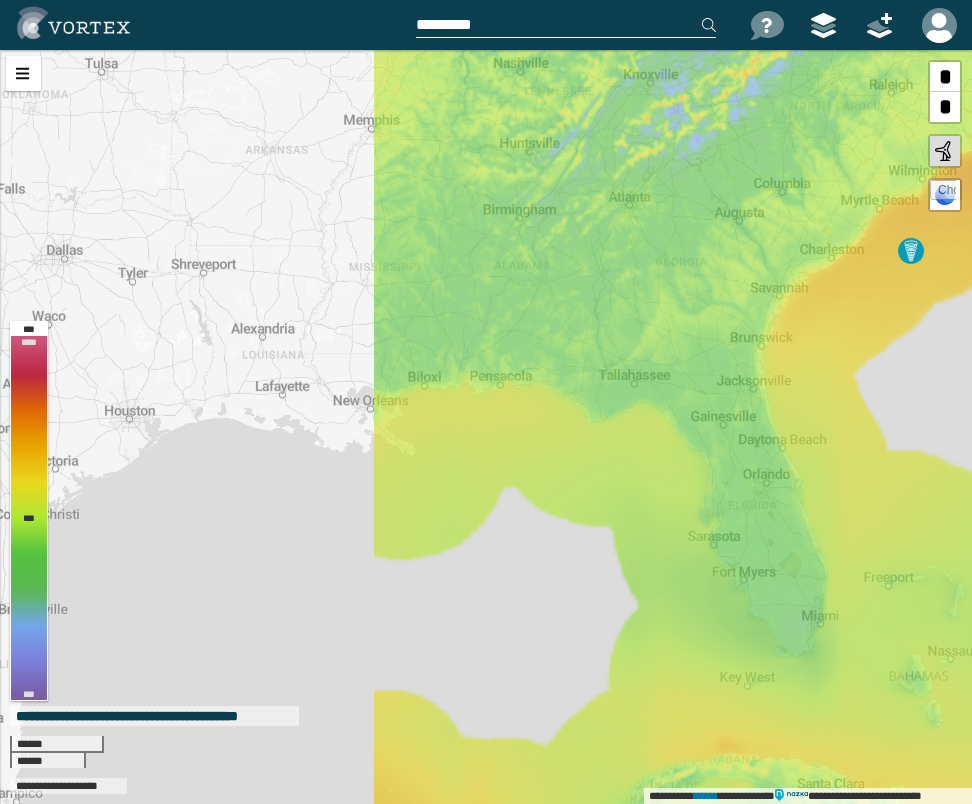drag, startPoint x: 664, startPoint y: 358, endPoint x: 772, endPoint y: 279, distance: 133.80957 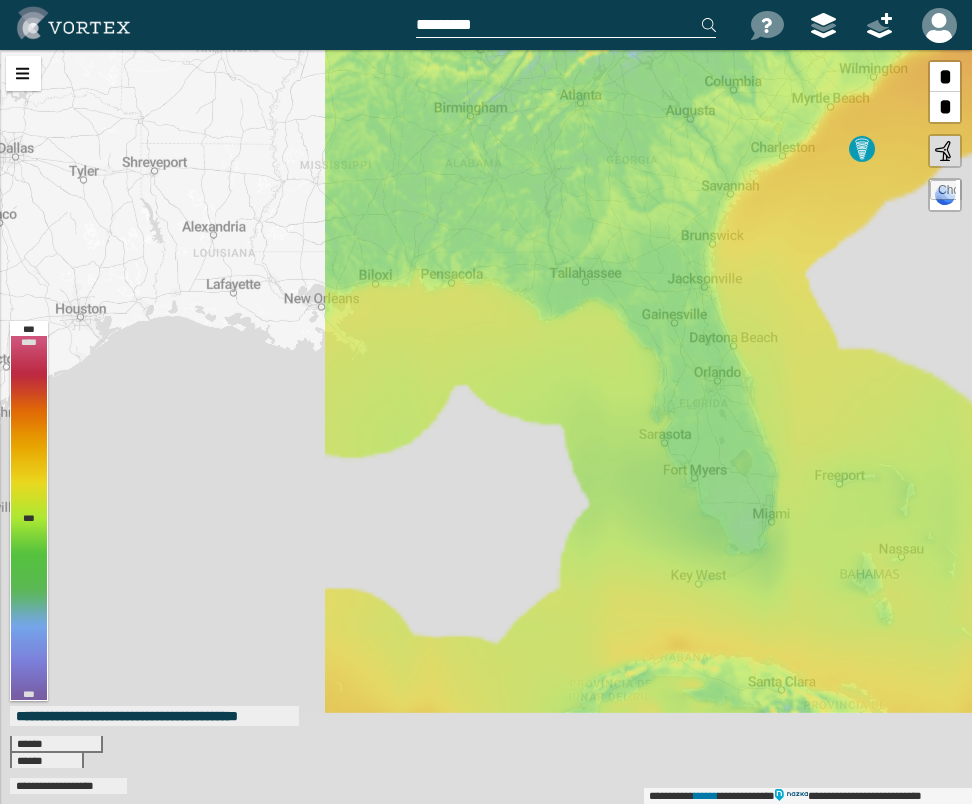 drag, startPoint x: 772, startPoint y: 279, endPoint x: 954, endPoint y: 249, distance: 184.45596 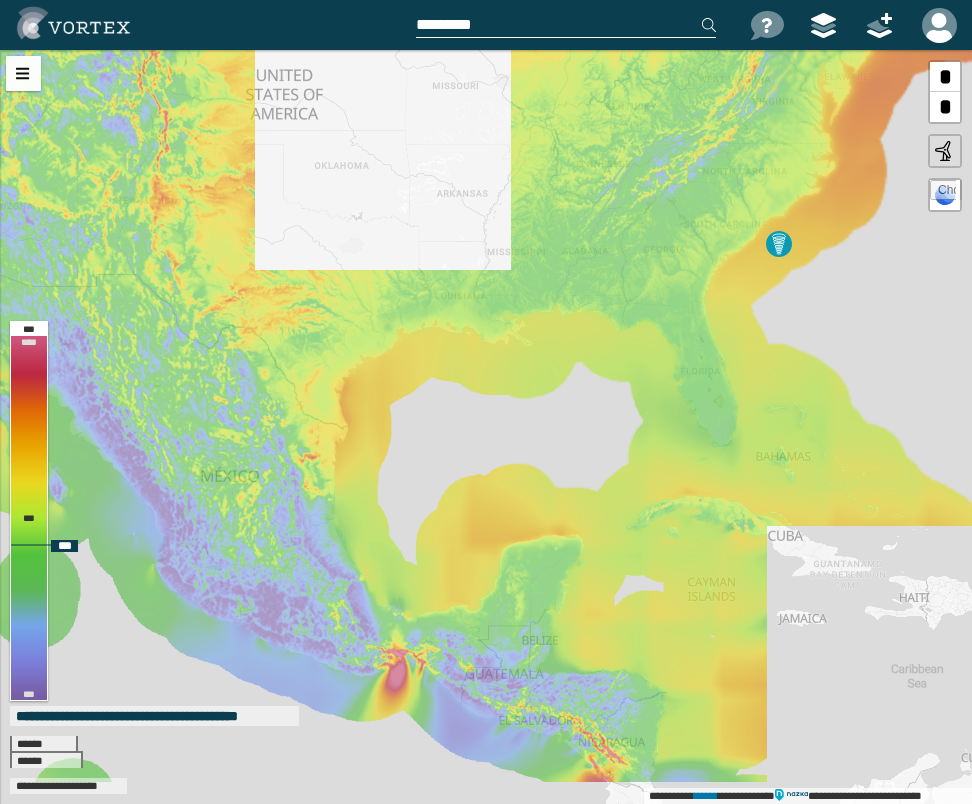 drag, startPoint x: 498, startPoint y: 351, endPoint x: 724, endPoint y: 151, distance: 301.788 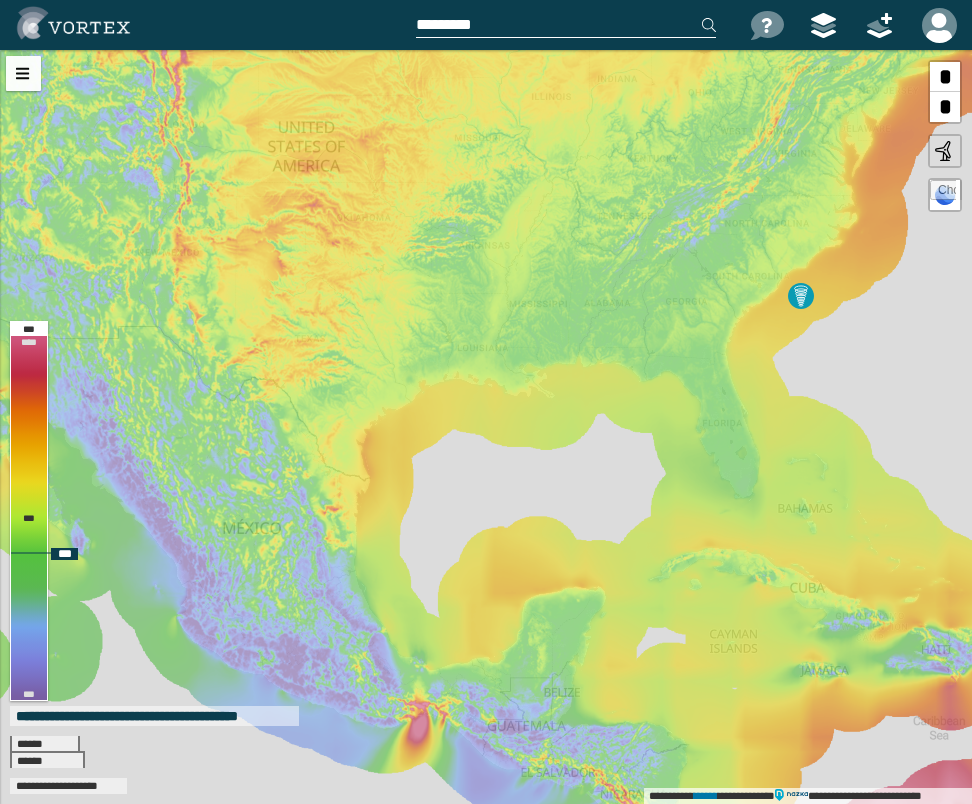 drag, startPoint x: 591, startPoint y: 310, endPoint x: 737, endPoint y: 305, distance: 146.08559 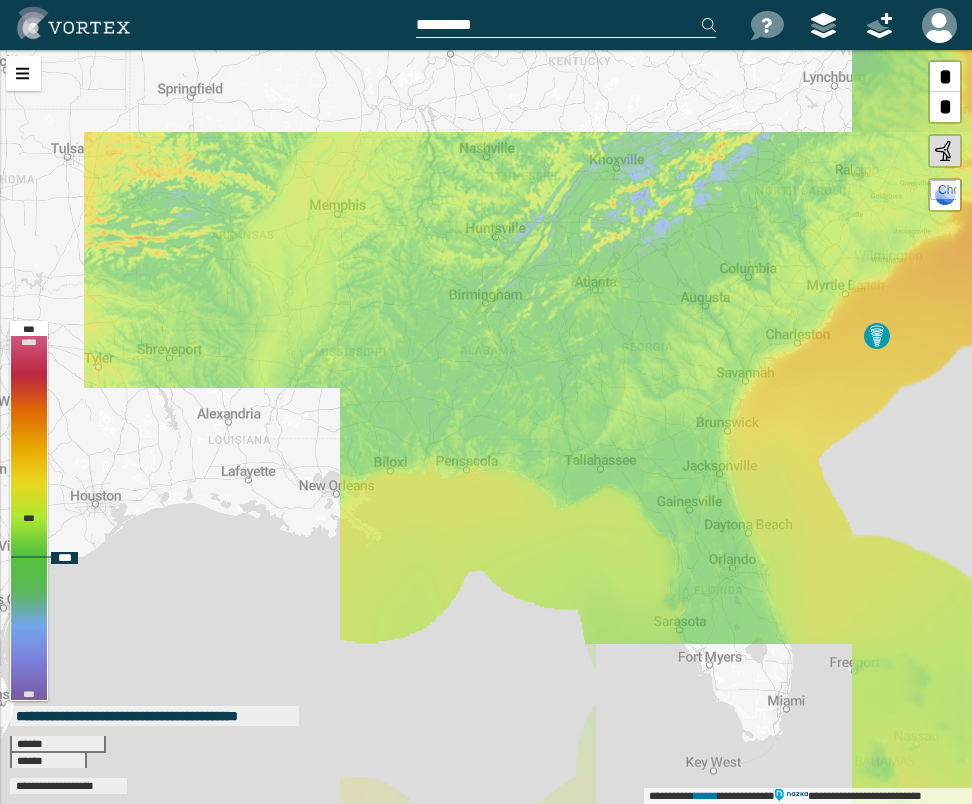 drag, startPoint x: 738, startPoint y: 371, endPoint x: 902, endPoint y: 203, distance: 234.77649 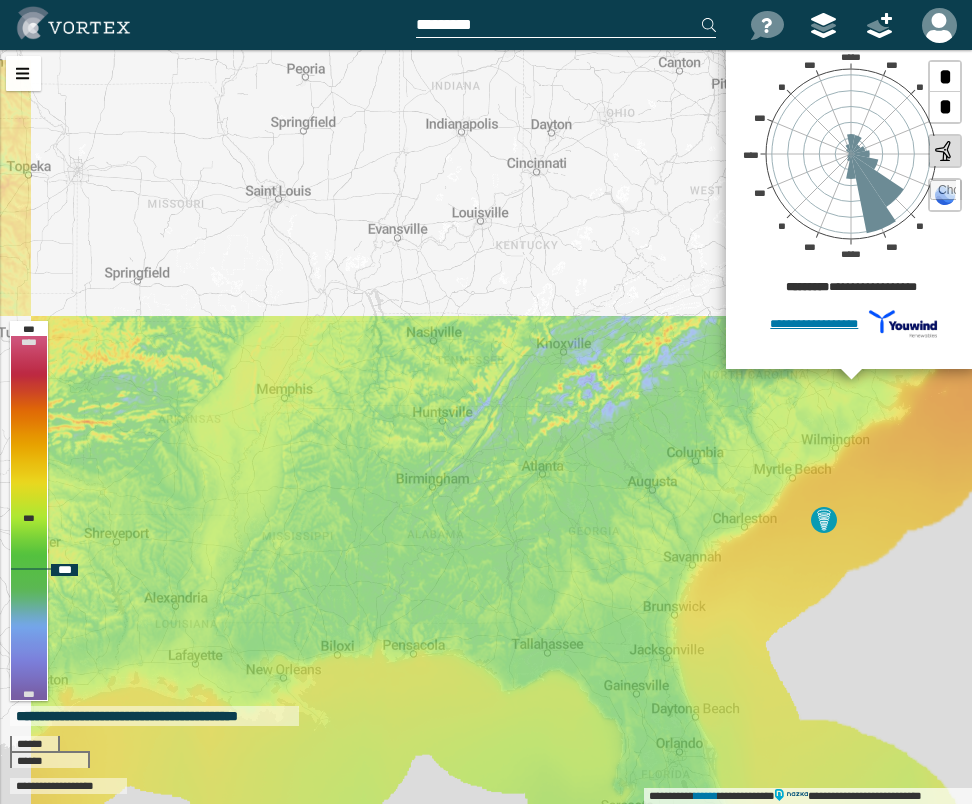 drag, startPoint x: 526, startPoint y: 397, endPoint x: 816, endPoint y: 117, distance: 403.11288 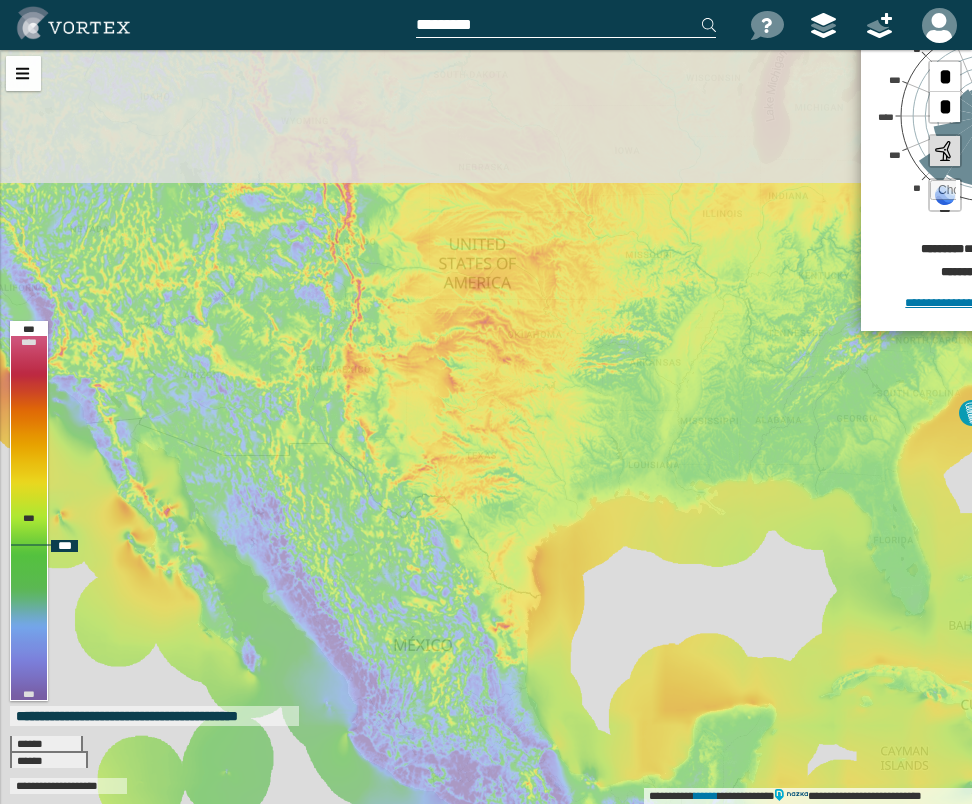 drag, startPoint x: 569, startPoint y: 327, endPoint x: 656, endPoint y: 481, distance: 176.87566 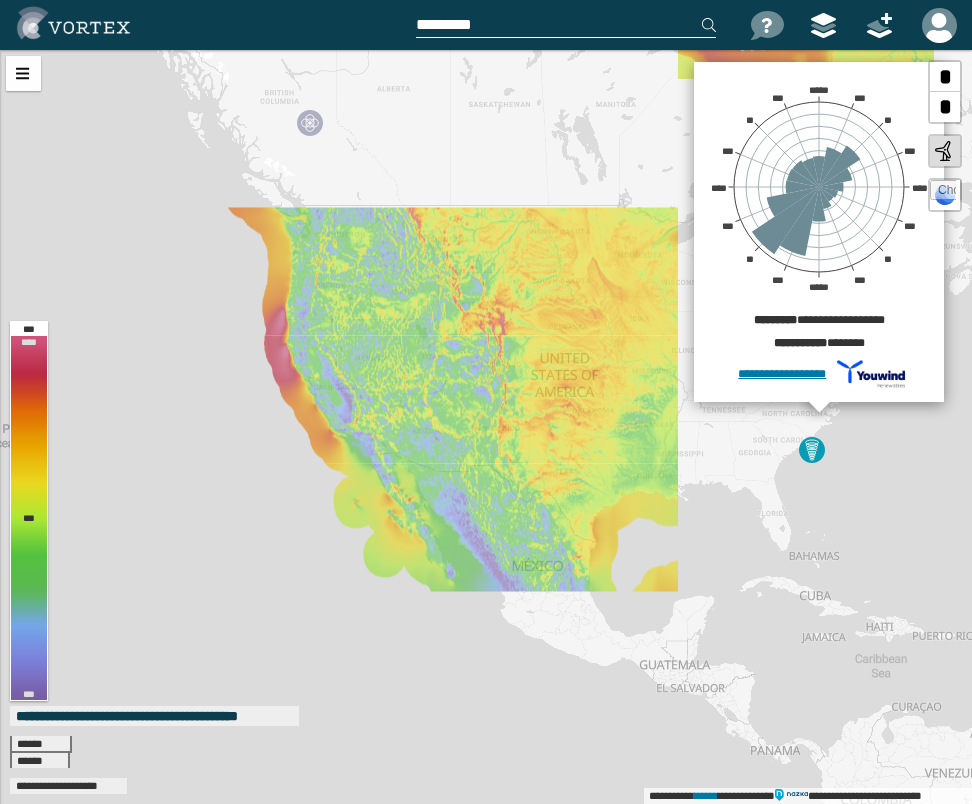 click on "**********" at bounding box center [486, 427] 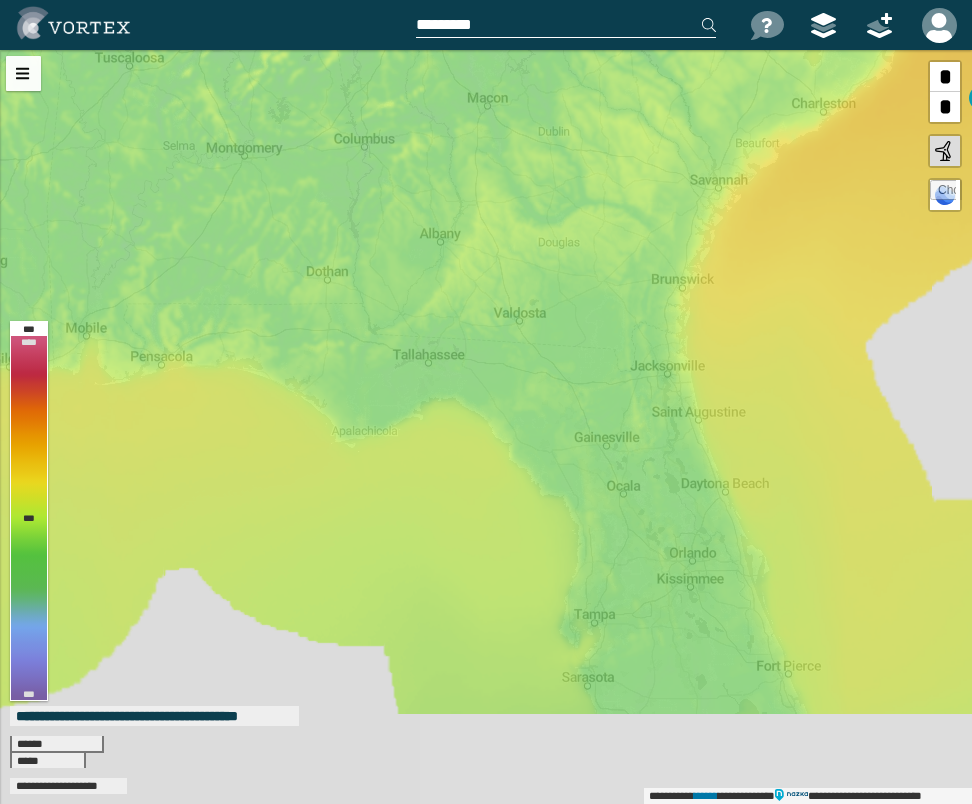 drag, startPoint x: 526, startPoint y: 569, endPoint x: 810, endPoint y: 283, distance: 403.05334 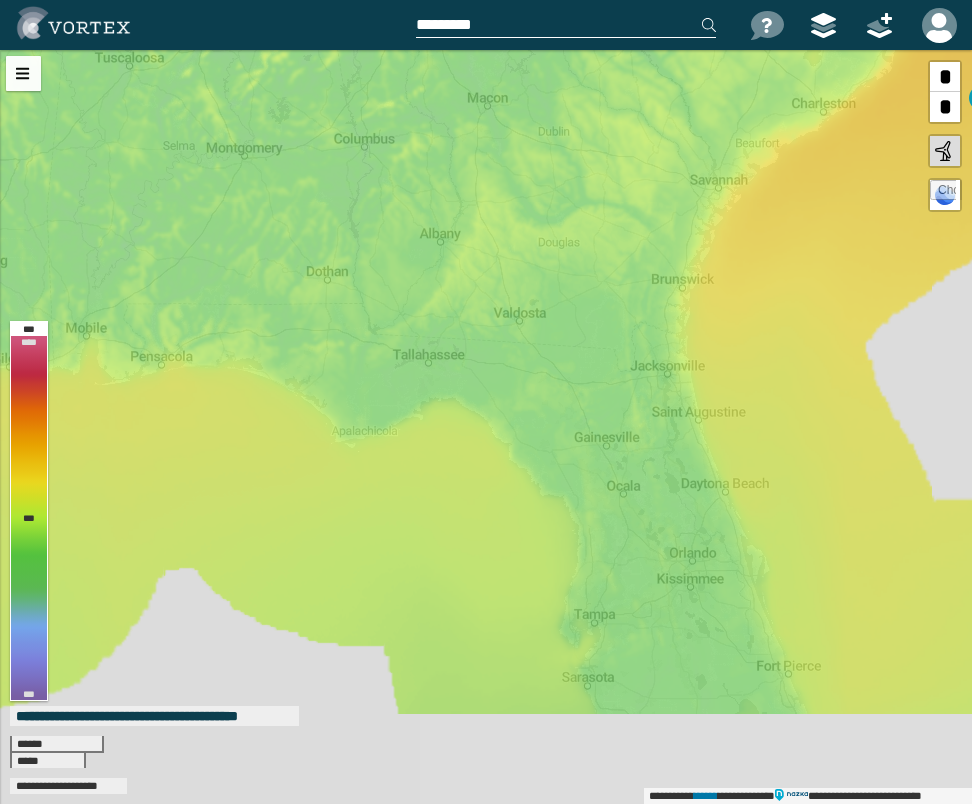 click on "**********" at bounding box center [486, 427] 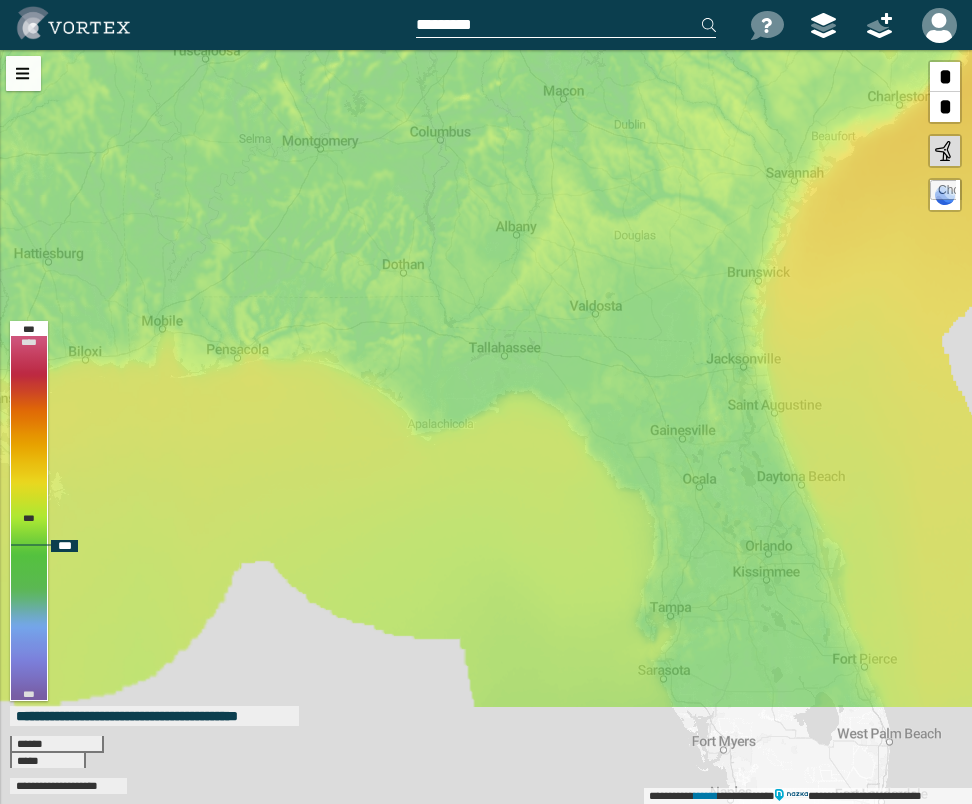 drag, startPoint x: 414, startPoint y: 423, endPoint x: 828, endPoint y: 273, distance: 440.33624 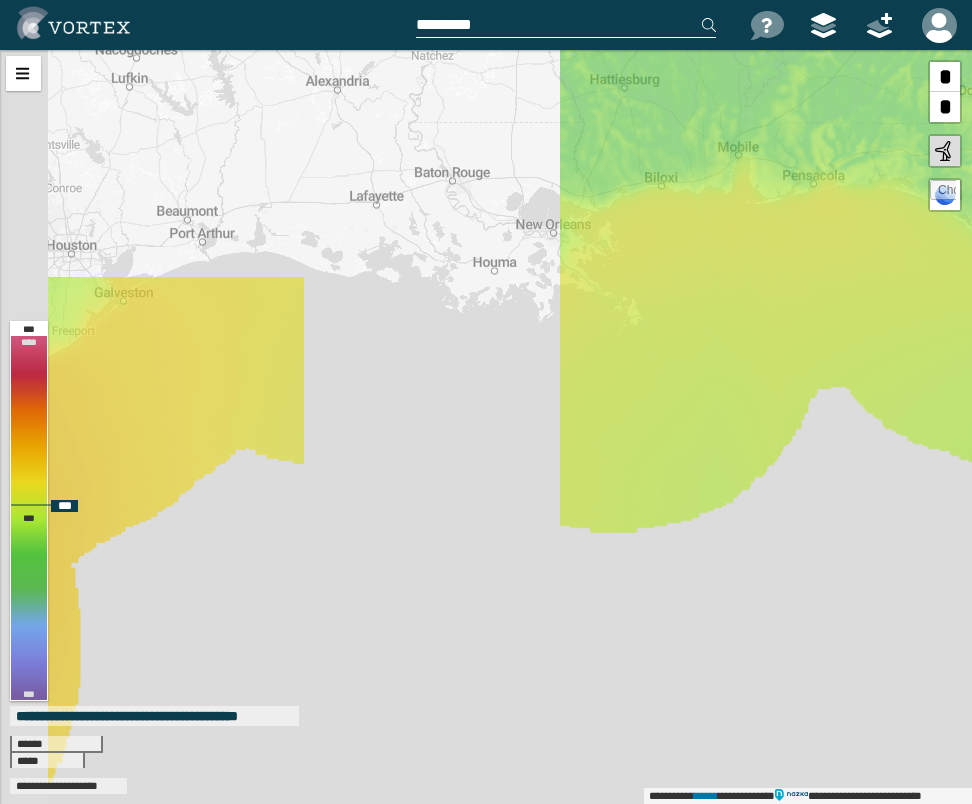 drag, startPoint x: 597, startPoint y: 403, endPoint x: 780, endPoint y: 379, distance: 184.56706 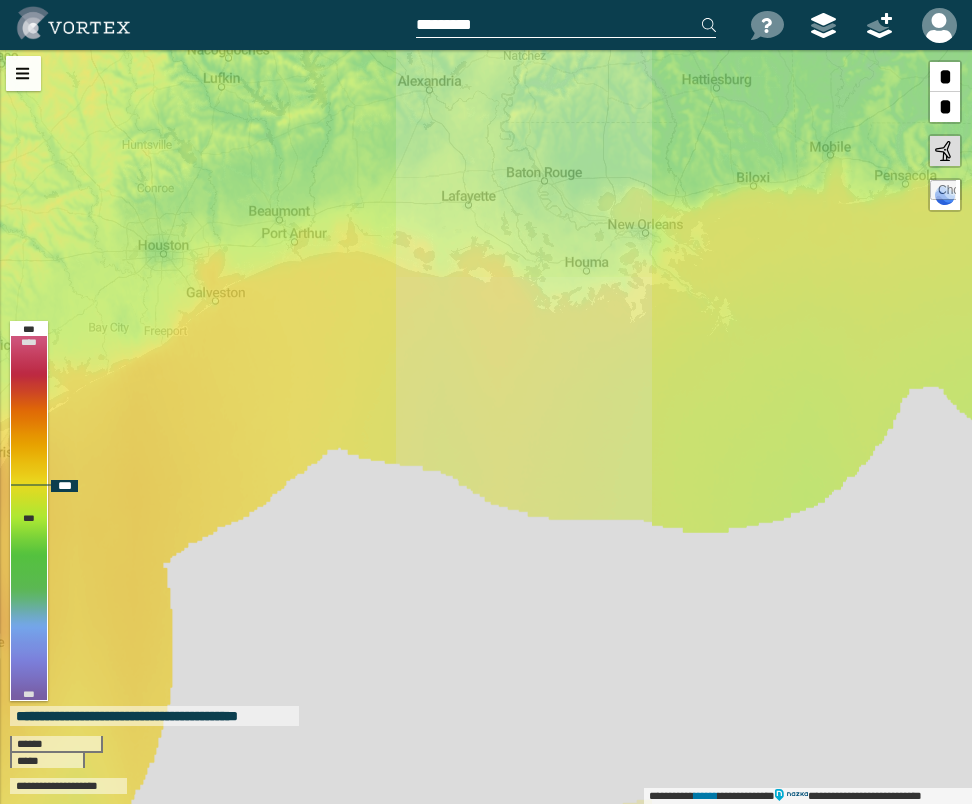 drag, startPoint x: 777, startPoint y: 275, endPoint x: 819, endPoint y: 275, distance: 42 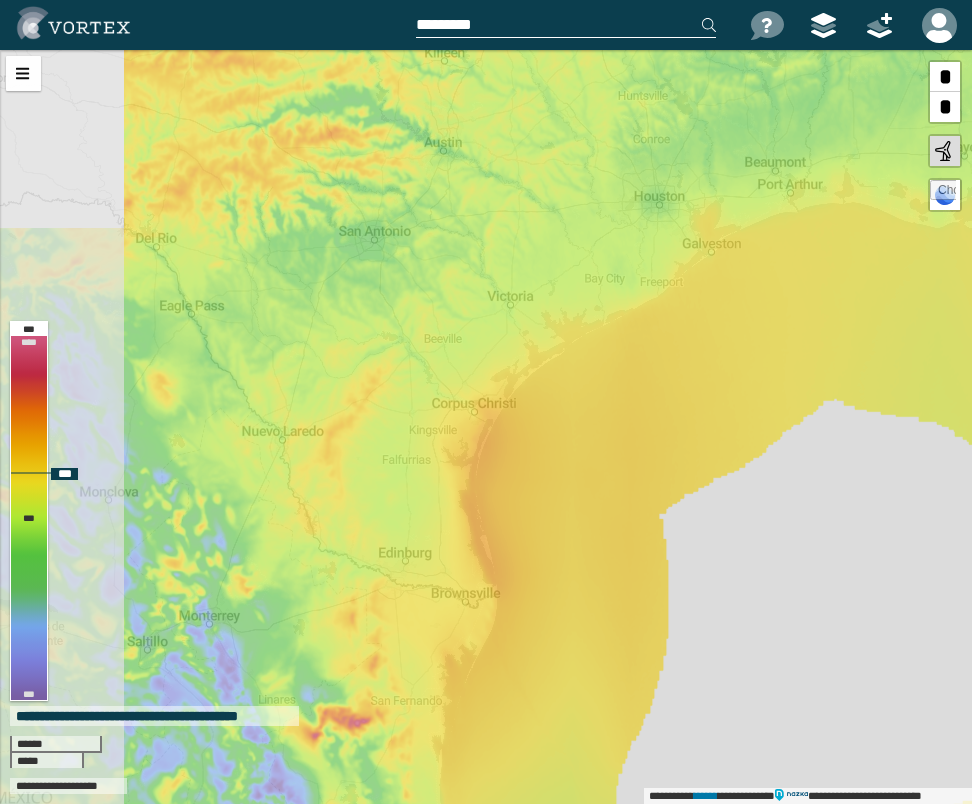 drag, startPoint x: 492, startPoint y: 287, endPoint x: 720, endPoint y: 285, distance: 228.00877 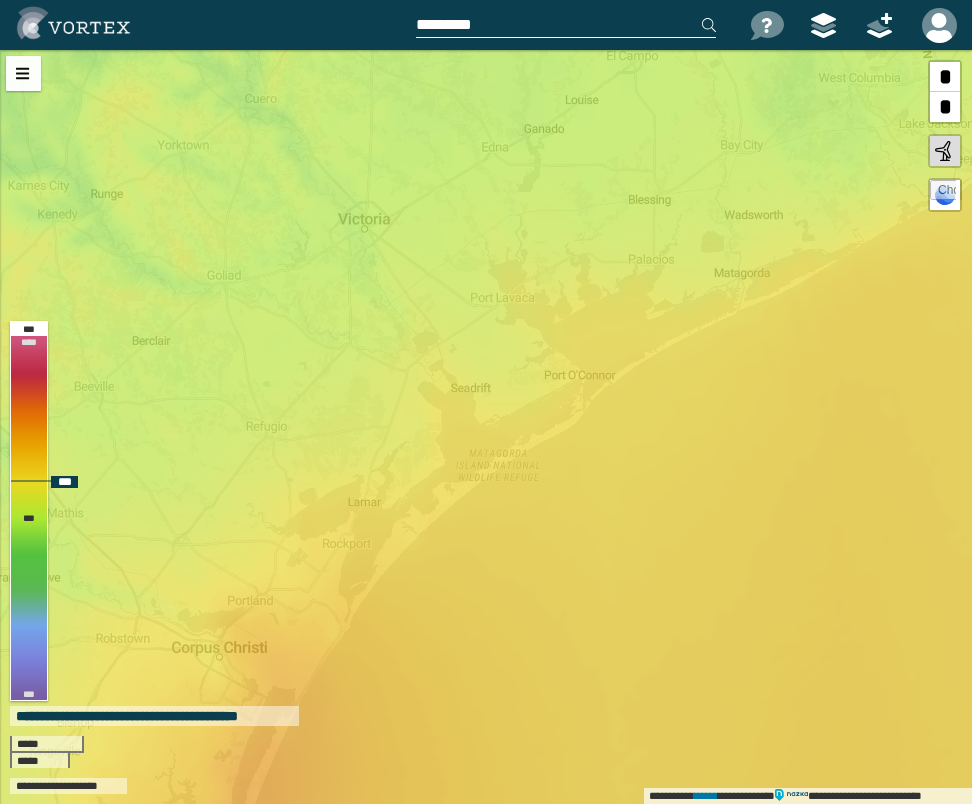 drag, startPoint x: 470, startPoint y: 412, endPoint x: 609, endPoint y: 383, distance: 141.99295 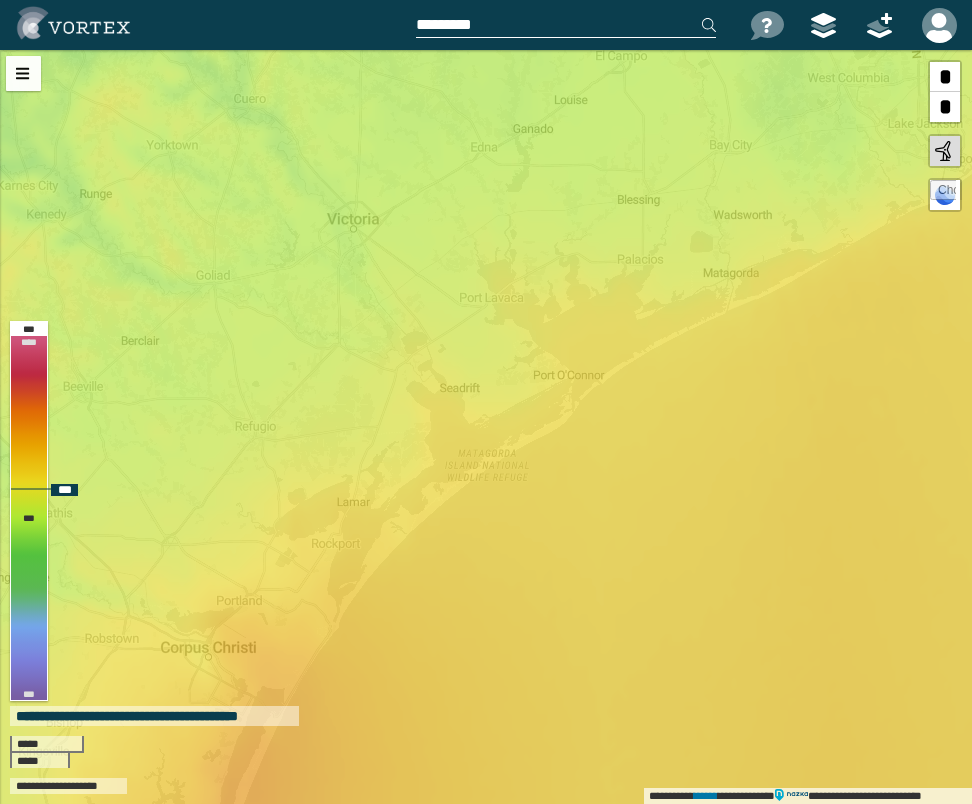 drag, startPoint x: 531, startPoint y: 316, endPoint x: 506, endPoint y: 319, distance: 25.179358 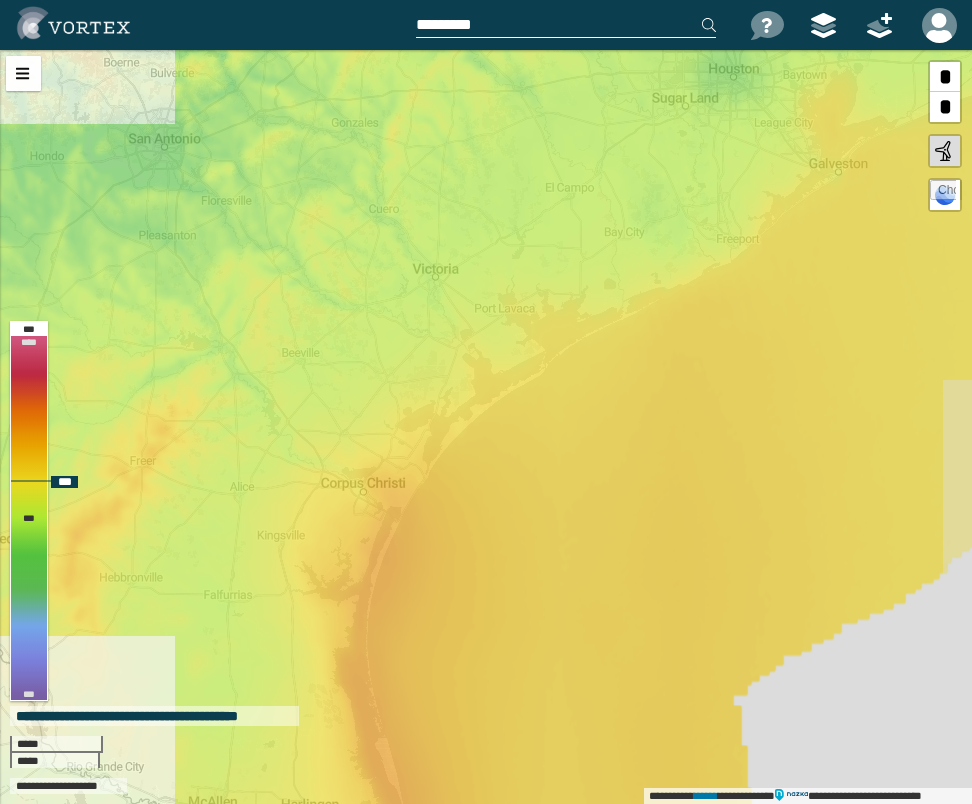 drag, startPoint x: 560, startPoint y: 407, endPoint x: 548, endPoint y: 431, distance: 26.832815 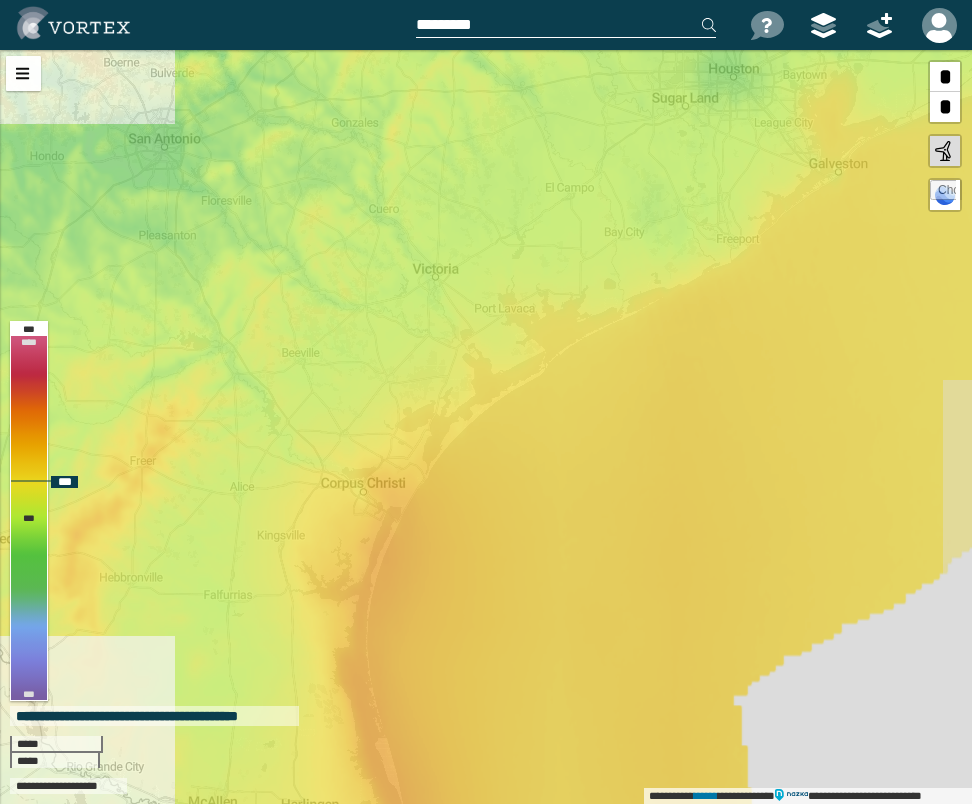 click on "**********" at bounding box center [486, 427] 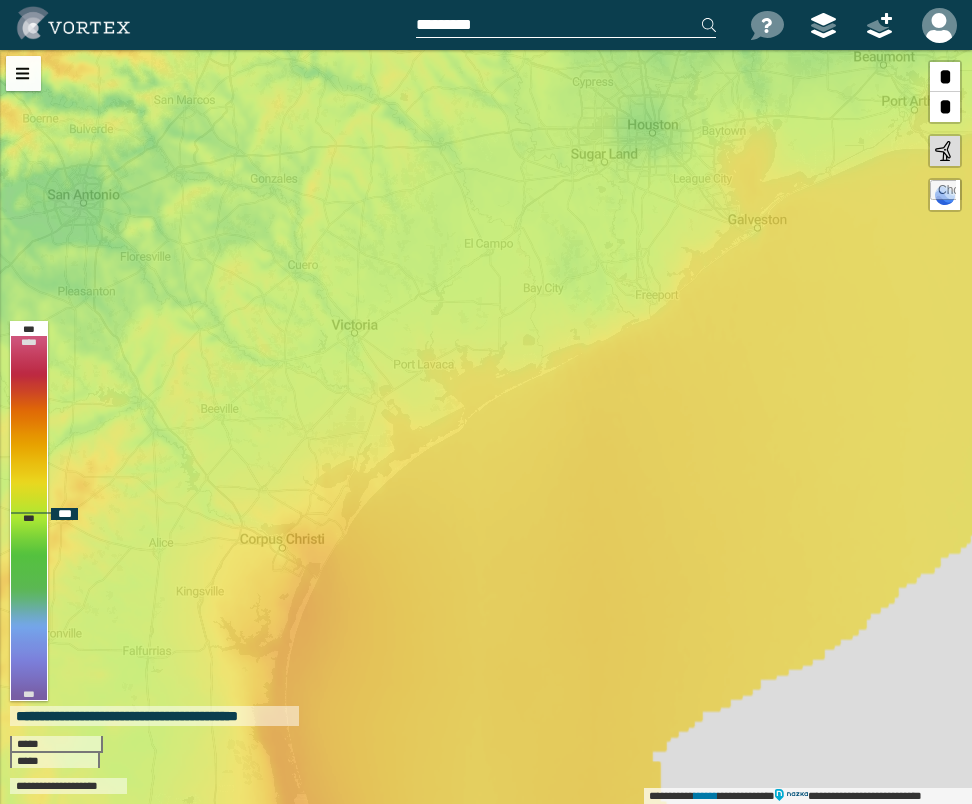 drag, startPoint x: 564, startPoint y: 283, endPoint x: 515, endPoint y: 263, distance: 52.924473 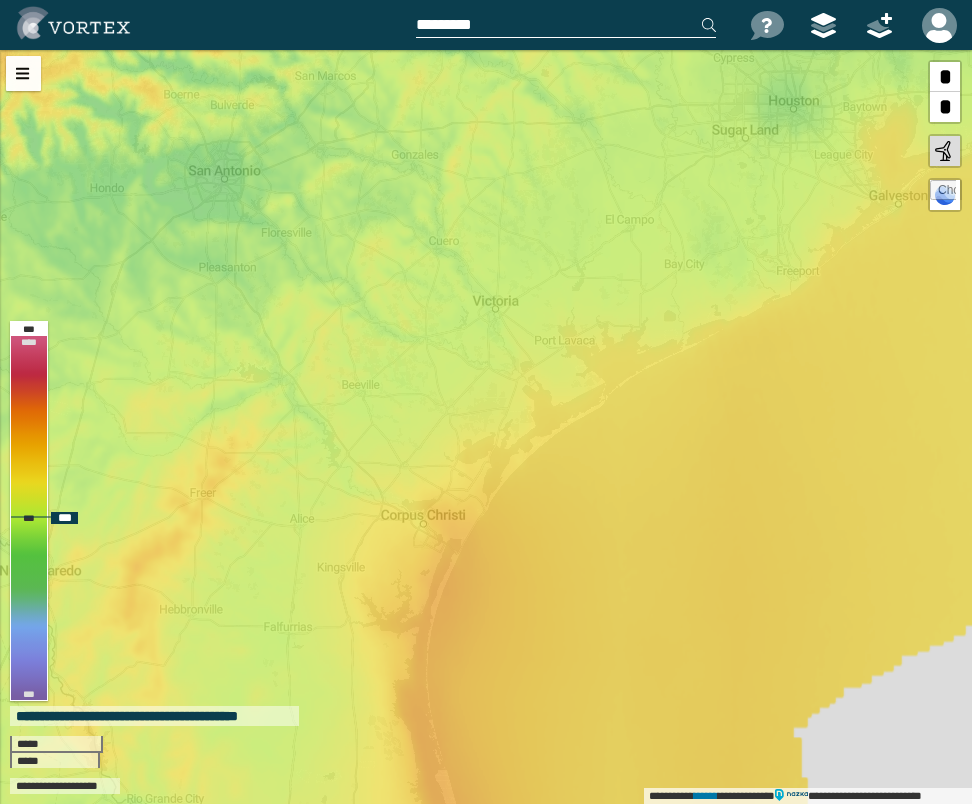 drag, startPoint x: 544, startPoint y: 238, endPoint x: 700, endPoint y: 237, distance: 156.0032 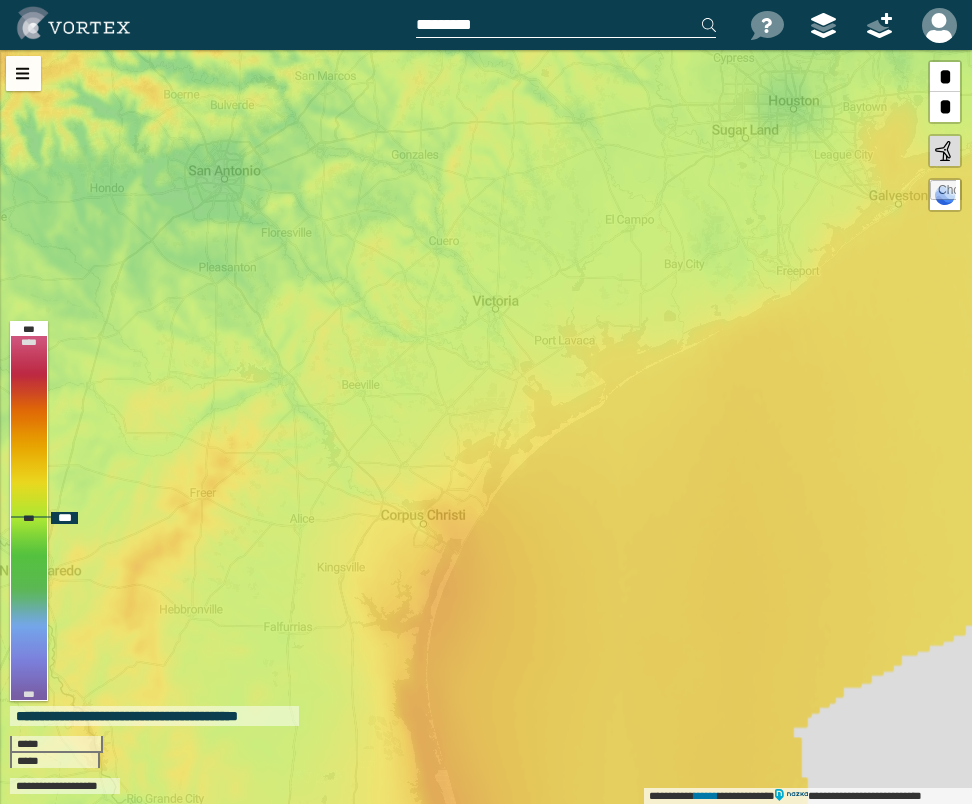 click on "**********" at bounding box center [486, 427] 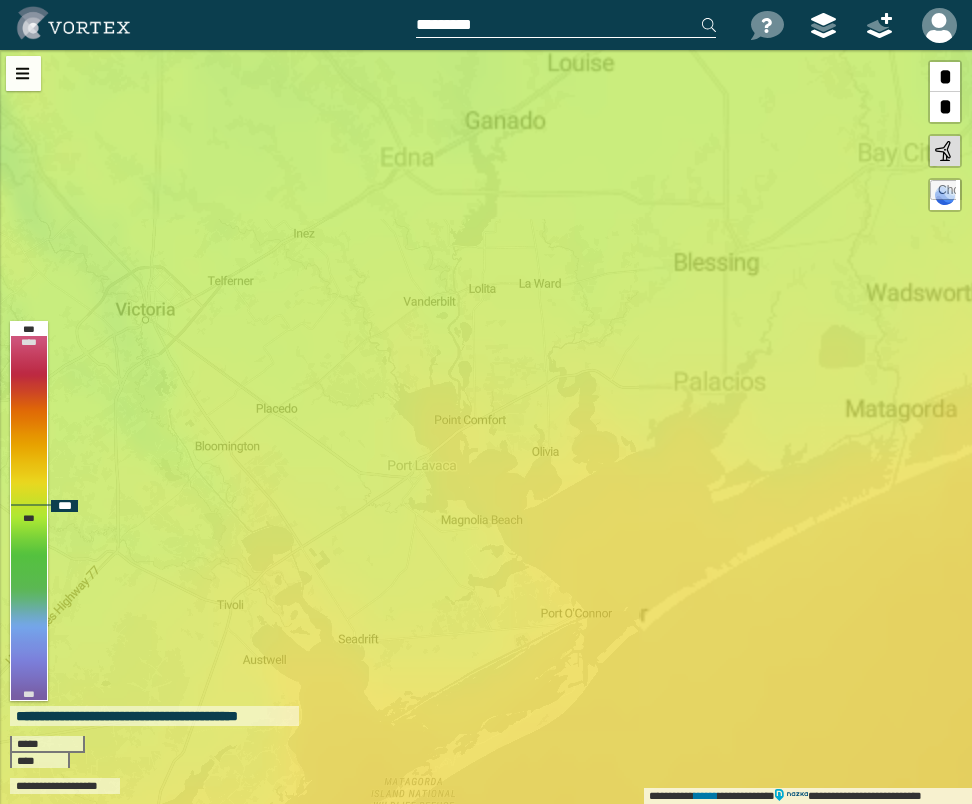 drag, startPoint x: 676, startPoint y: 327, endPoint x: 487, endPoint y: 351, distance: 190.51772 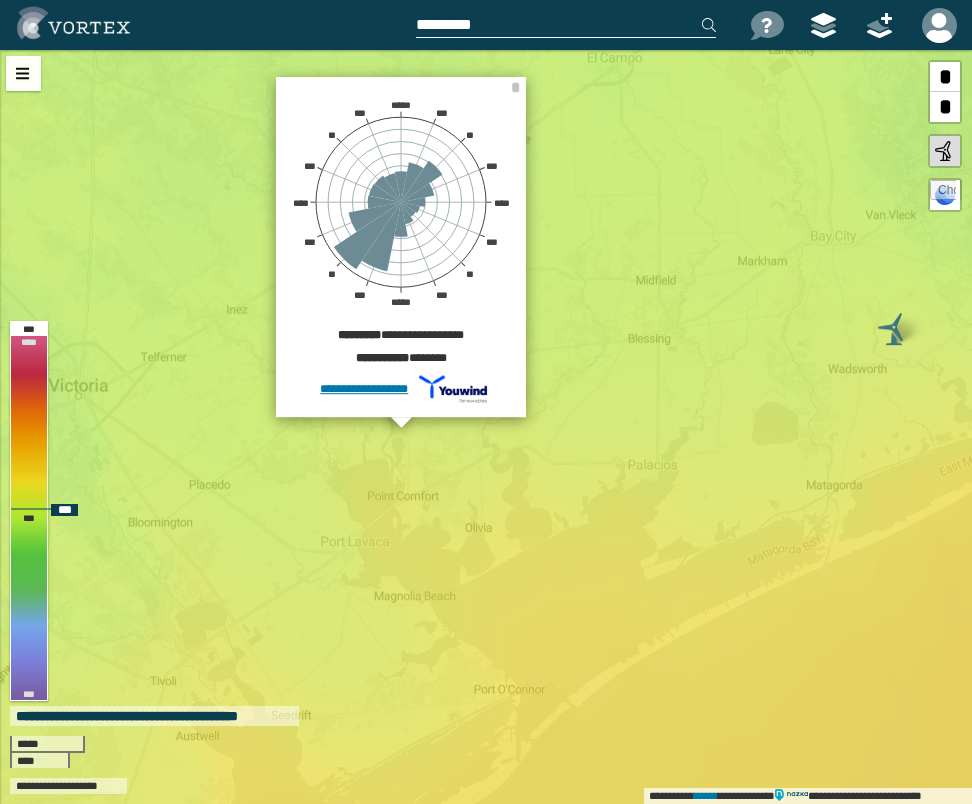 drag, startPoint x: 570, startPoint y: 352, endPoint x: 498, endPoint y: 371, distance: 74.46476 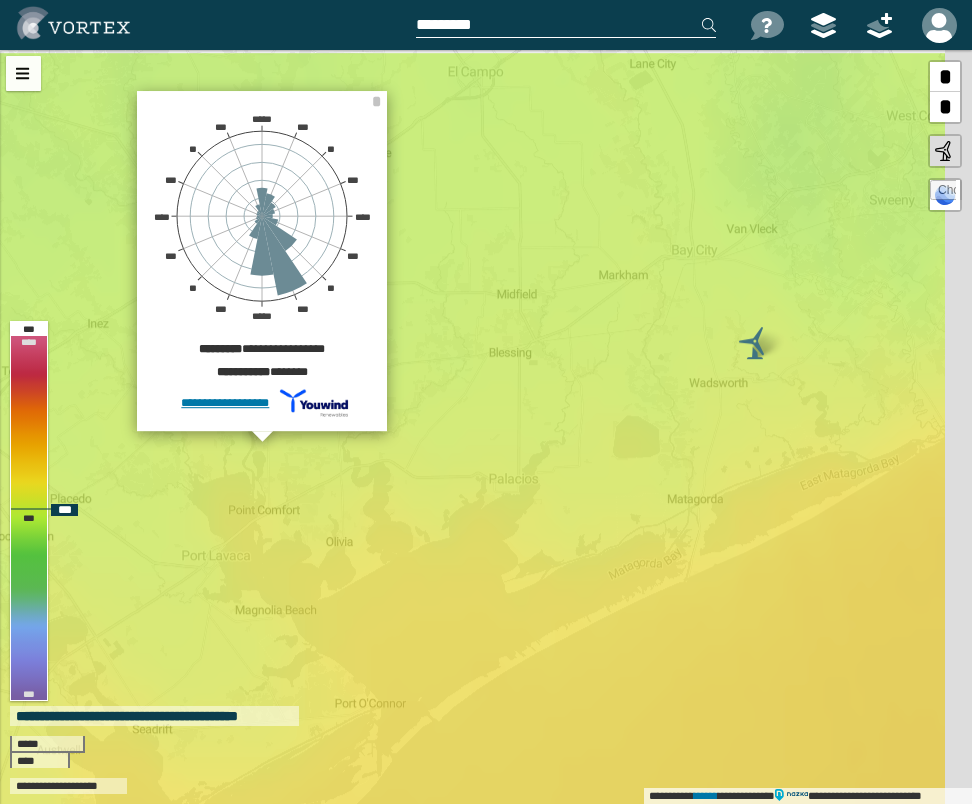 drag, startPoint x: 669, startPoint y: 363, endPoint x: 631, endPoint y: 367, distance: 38.209946 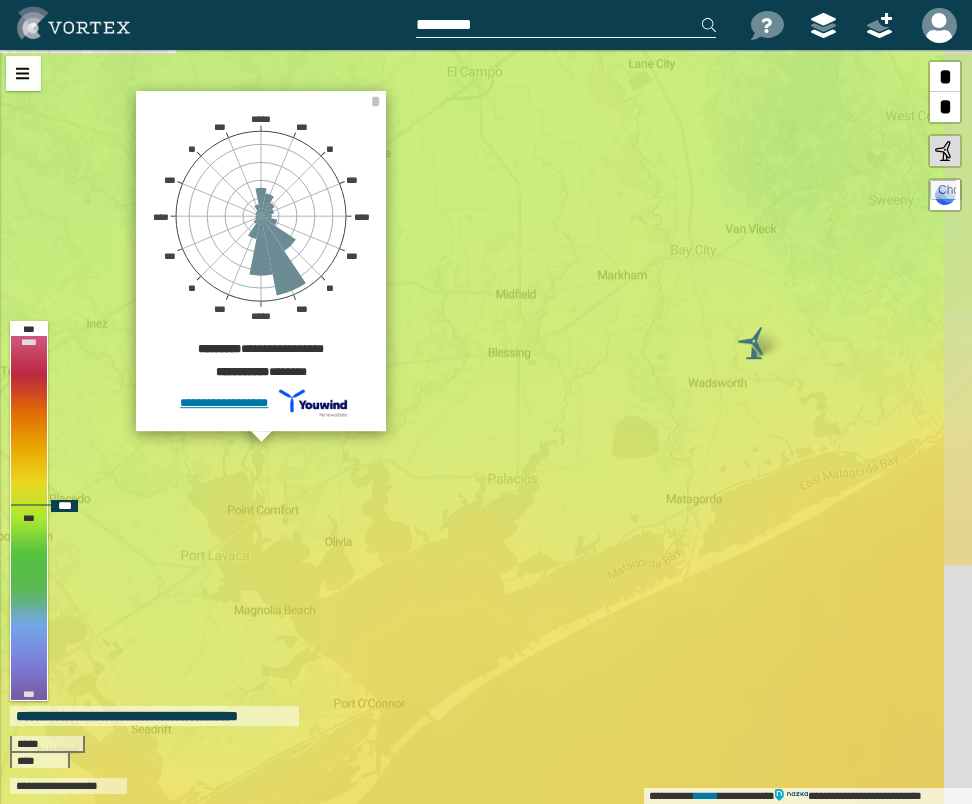 drag, startPoint x: 684, startPoint y: 411, endPoint x: 642, endPoint y: 423, distance: 43.68066 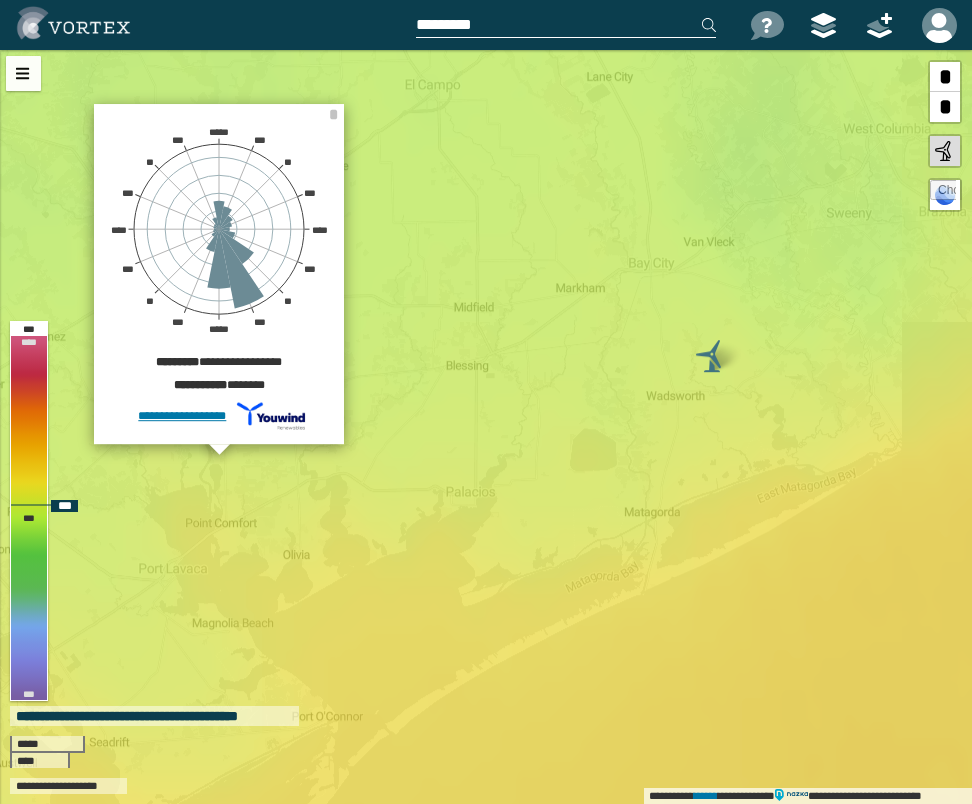 click at bounding box center (712, 356) 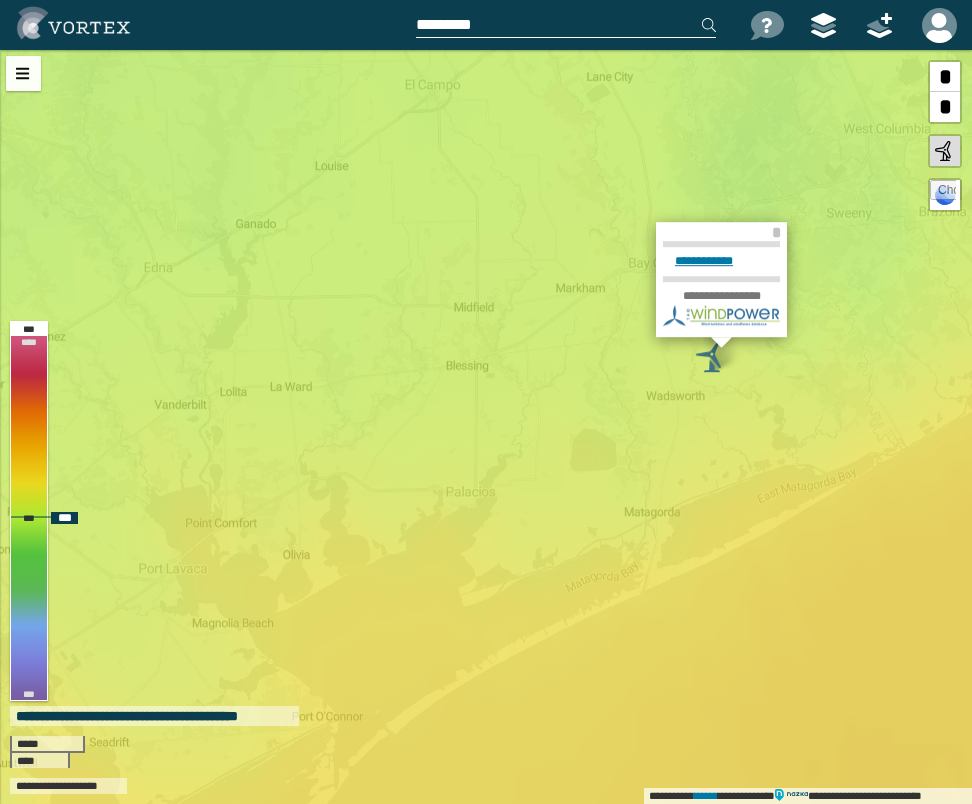click on "**********" at bounding box center (721, 262) 